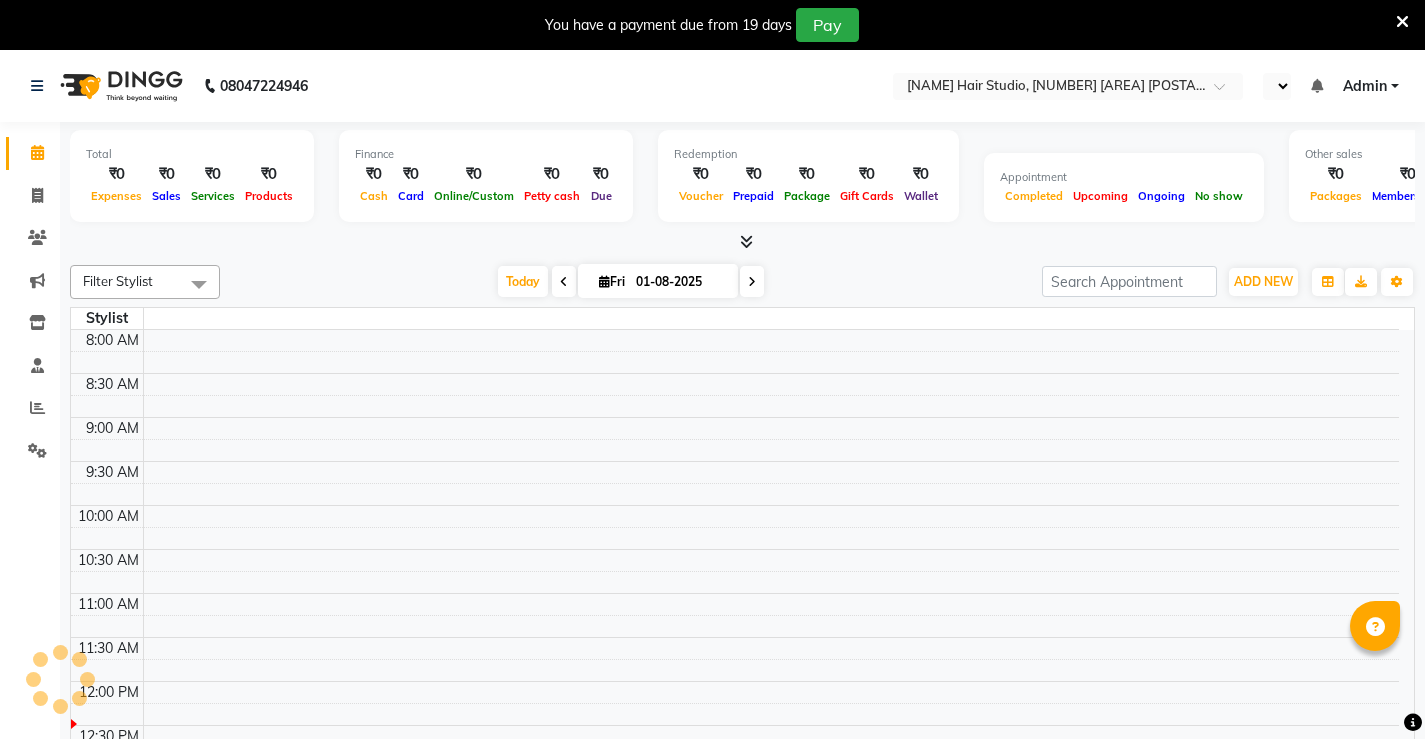 scroll, scrollTop: 0, scrollLeft: 0, axis: both 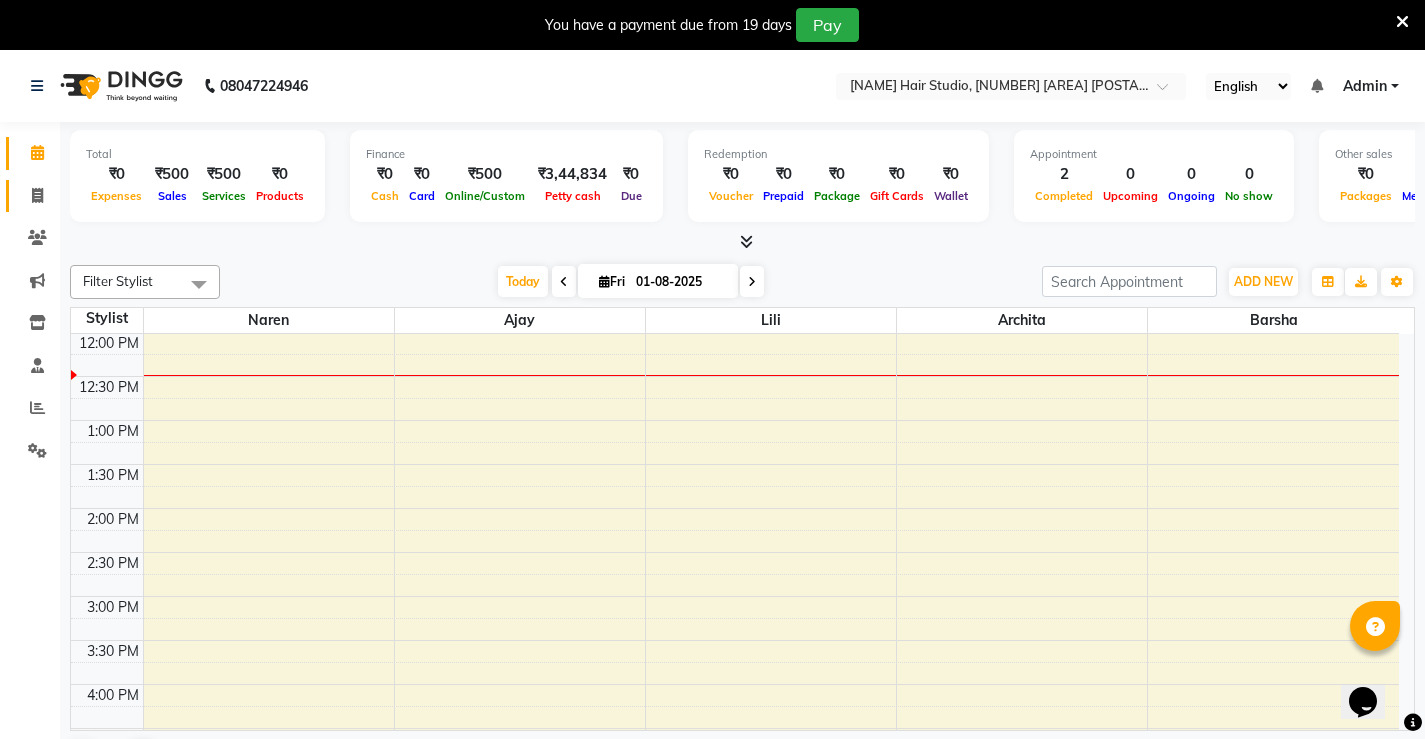 click 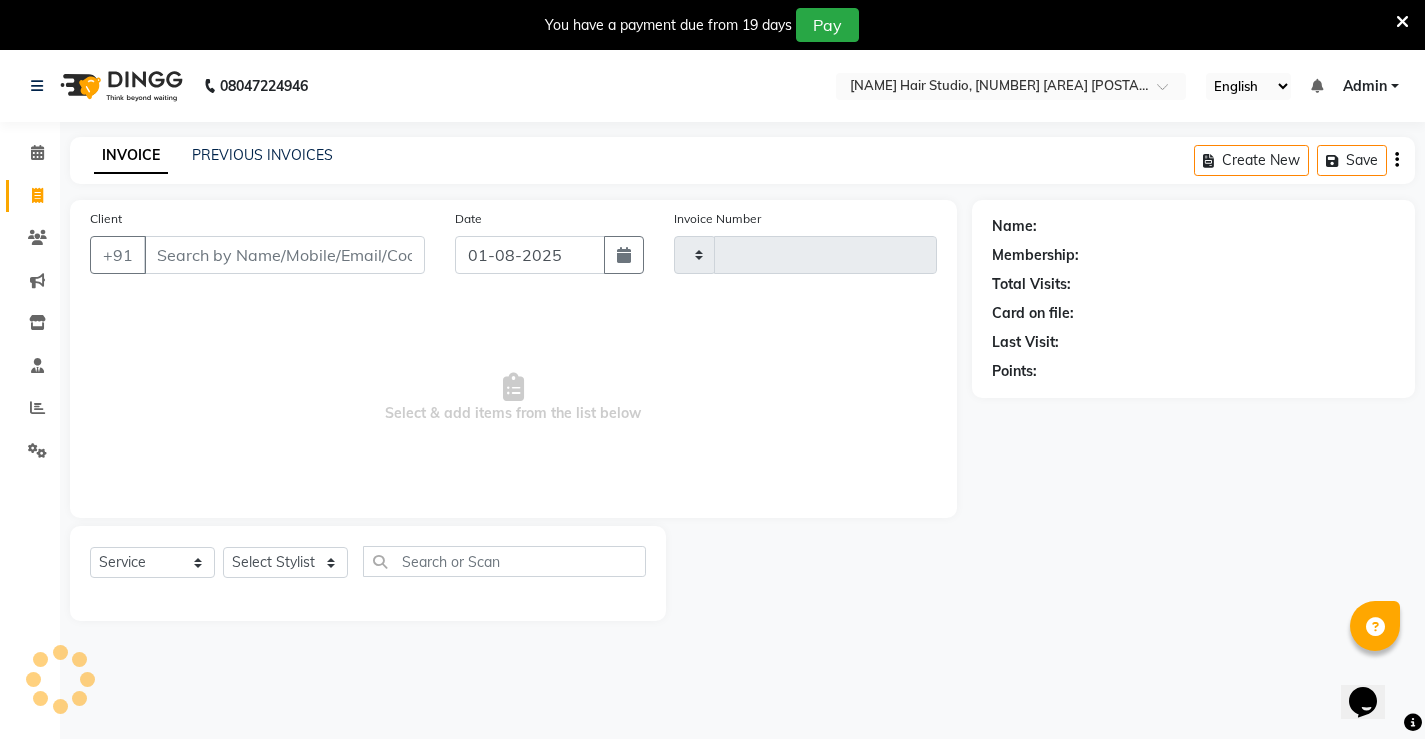 type on "1018" 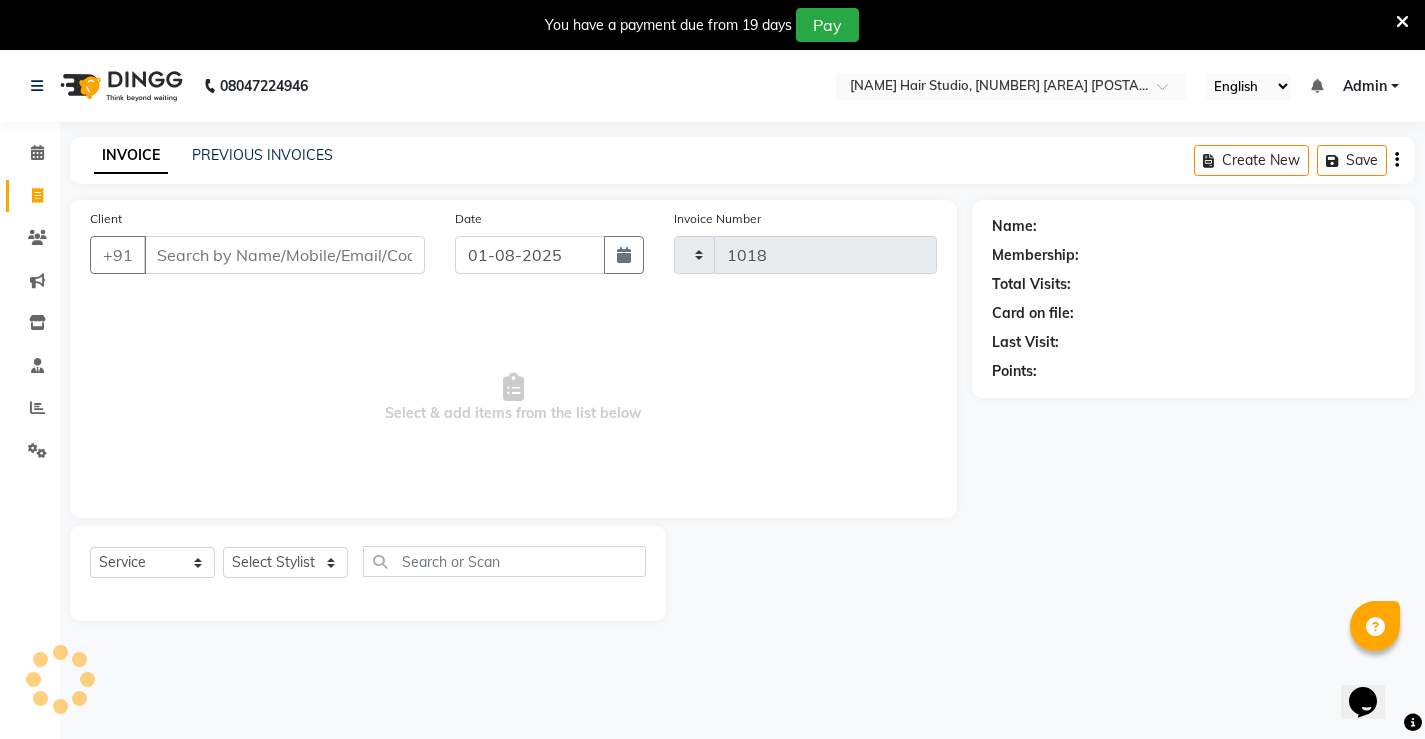 select on "7705" 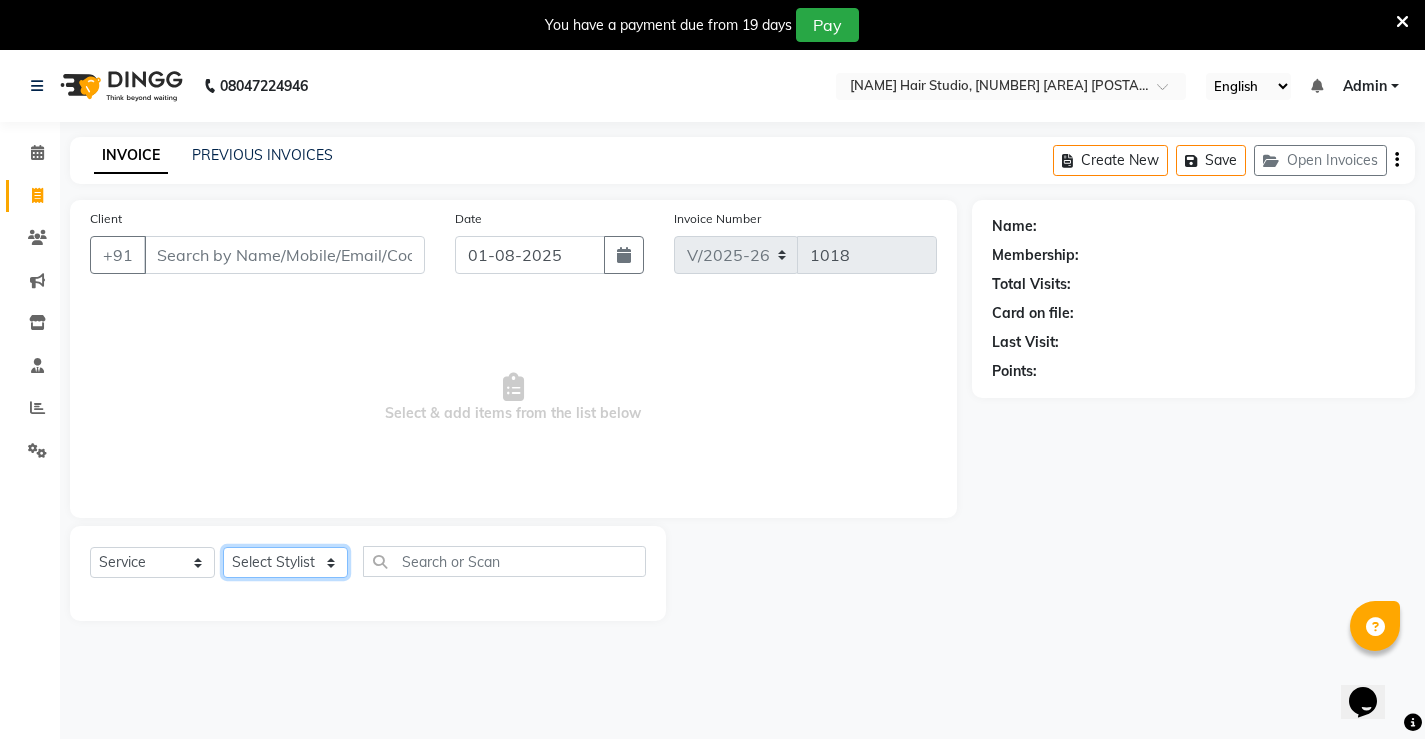 click on "Select Stylist" 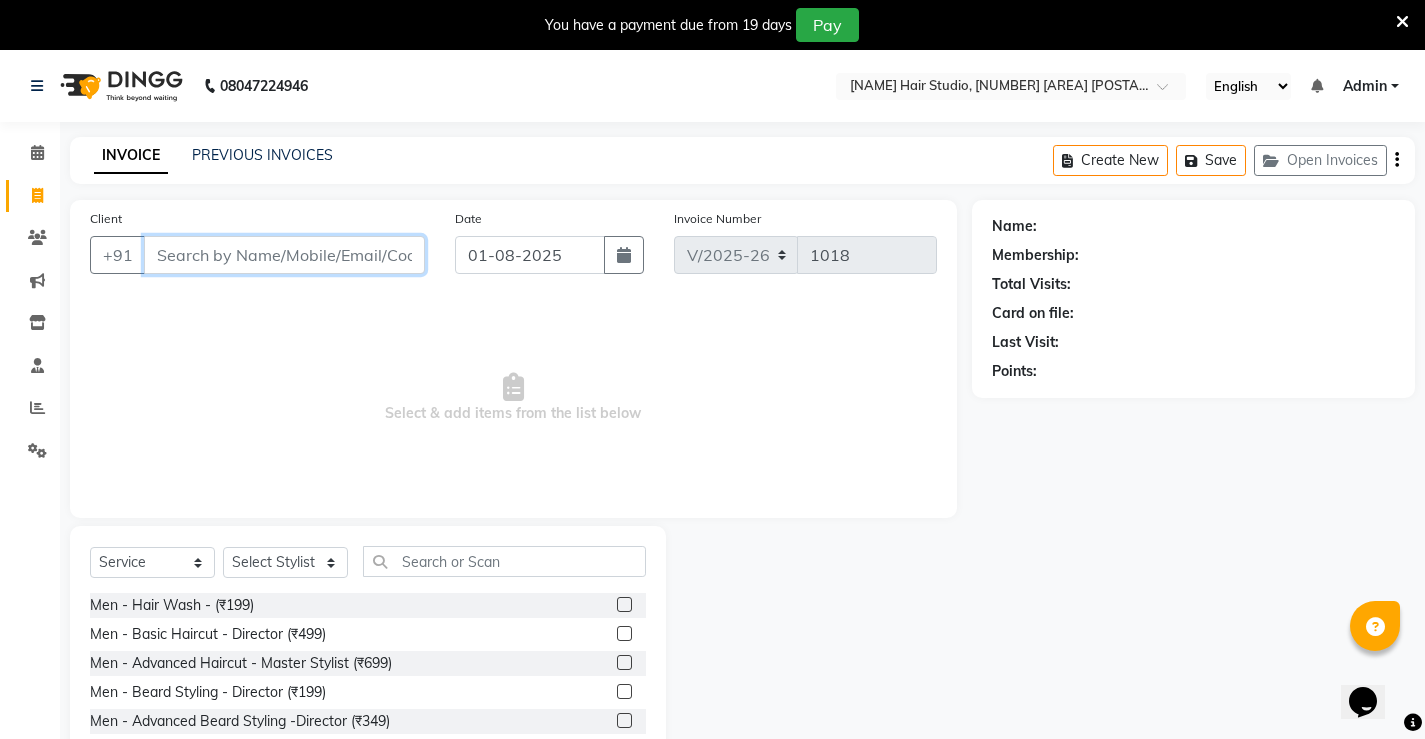click on "Client" at bounding box center (284, 255) 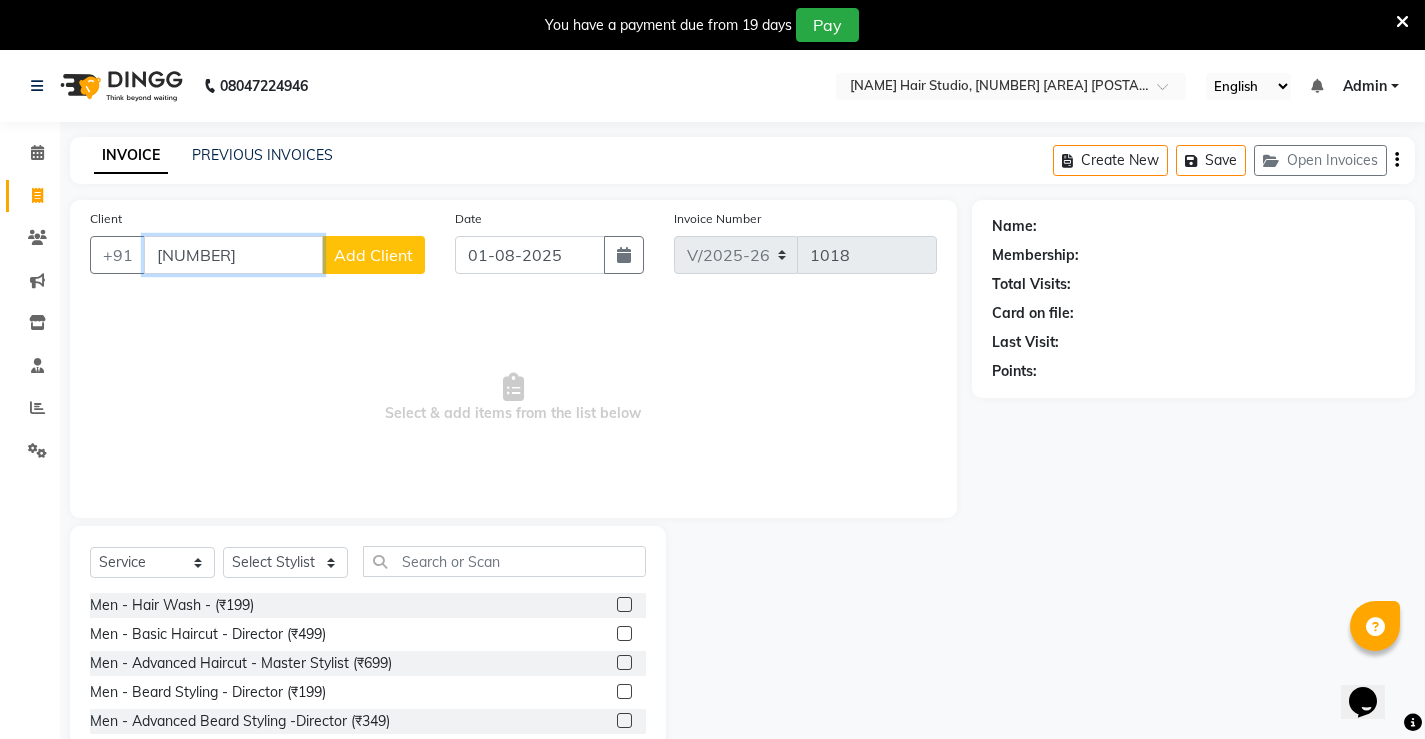type on "[NUMBER]" 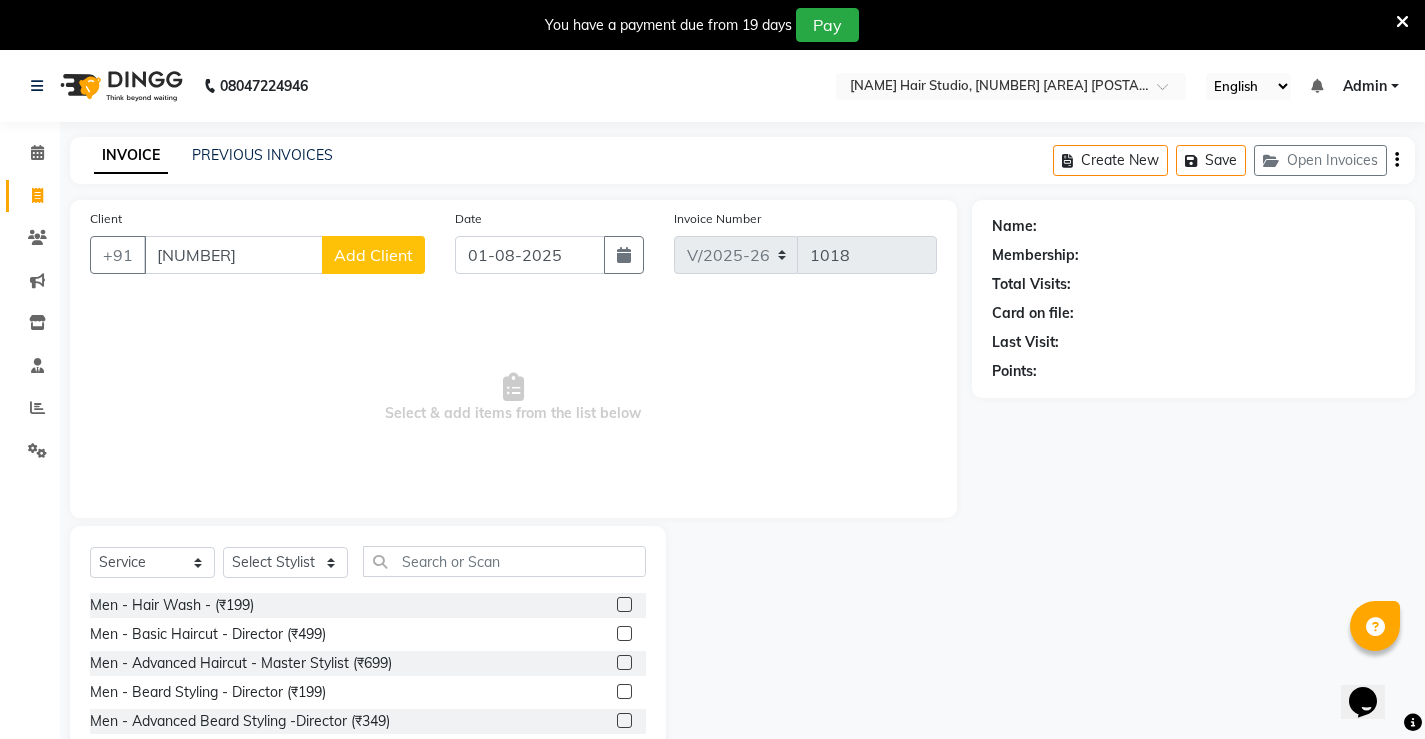 click on "Add Client" 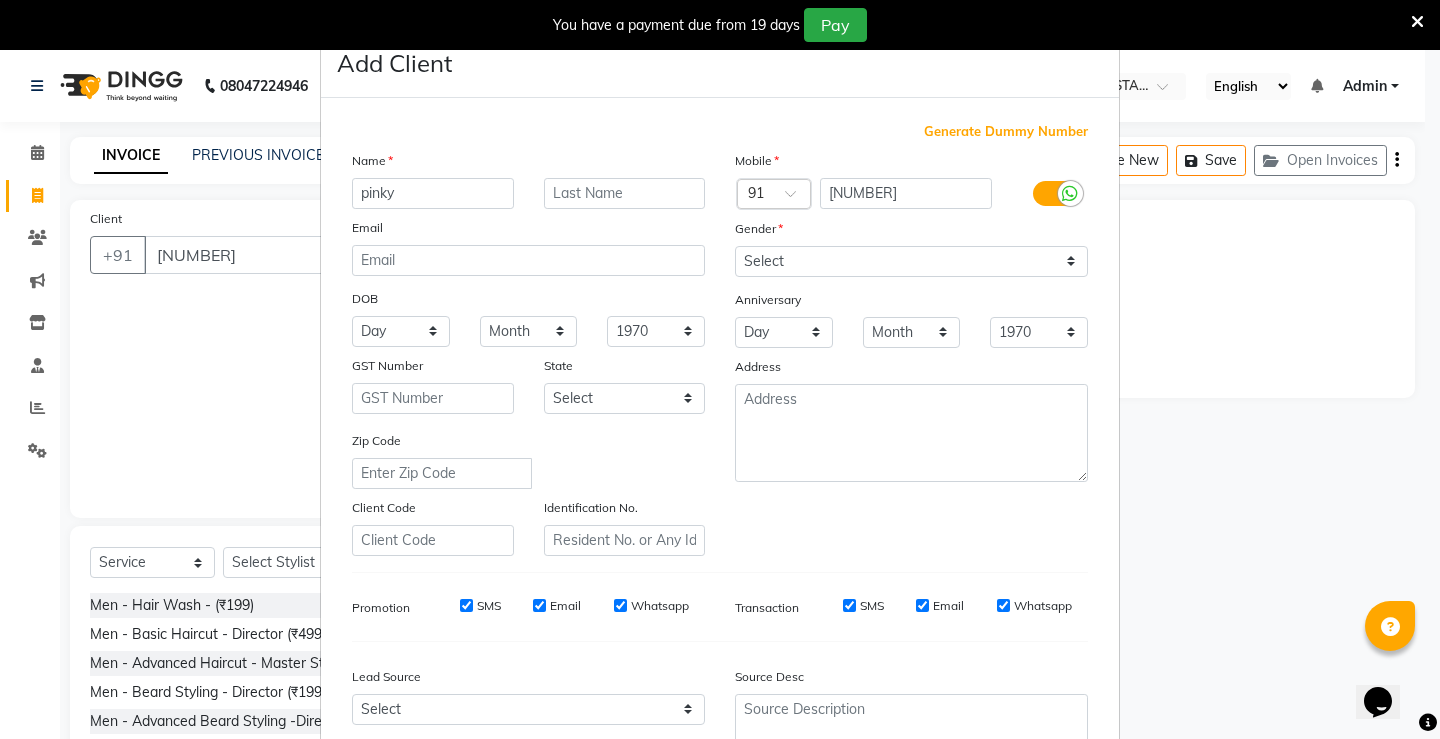 type on "pinky" 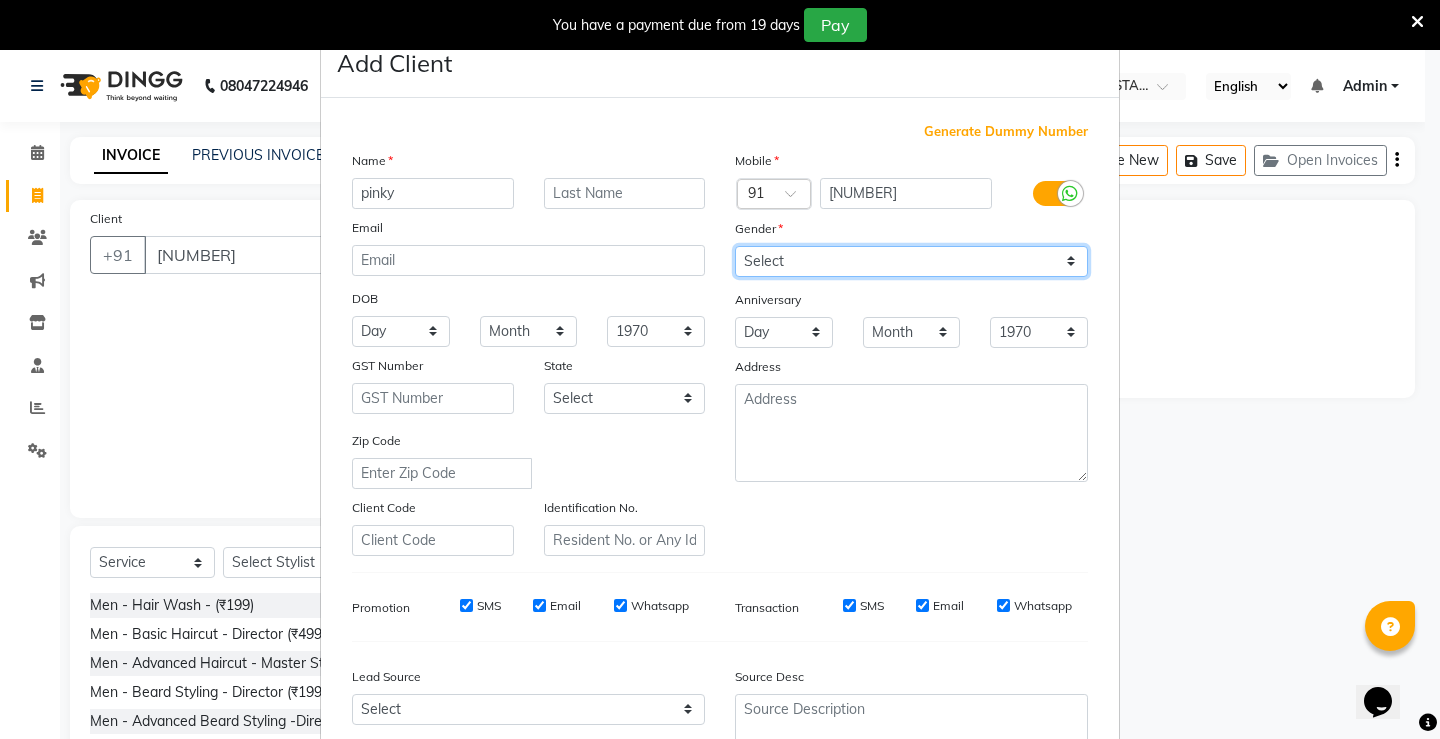 click on "Select Male Female Other Prefer Not To Say" at bounding box center [911, 261] 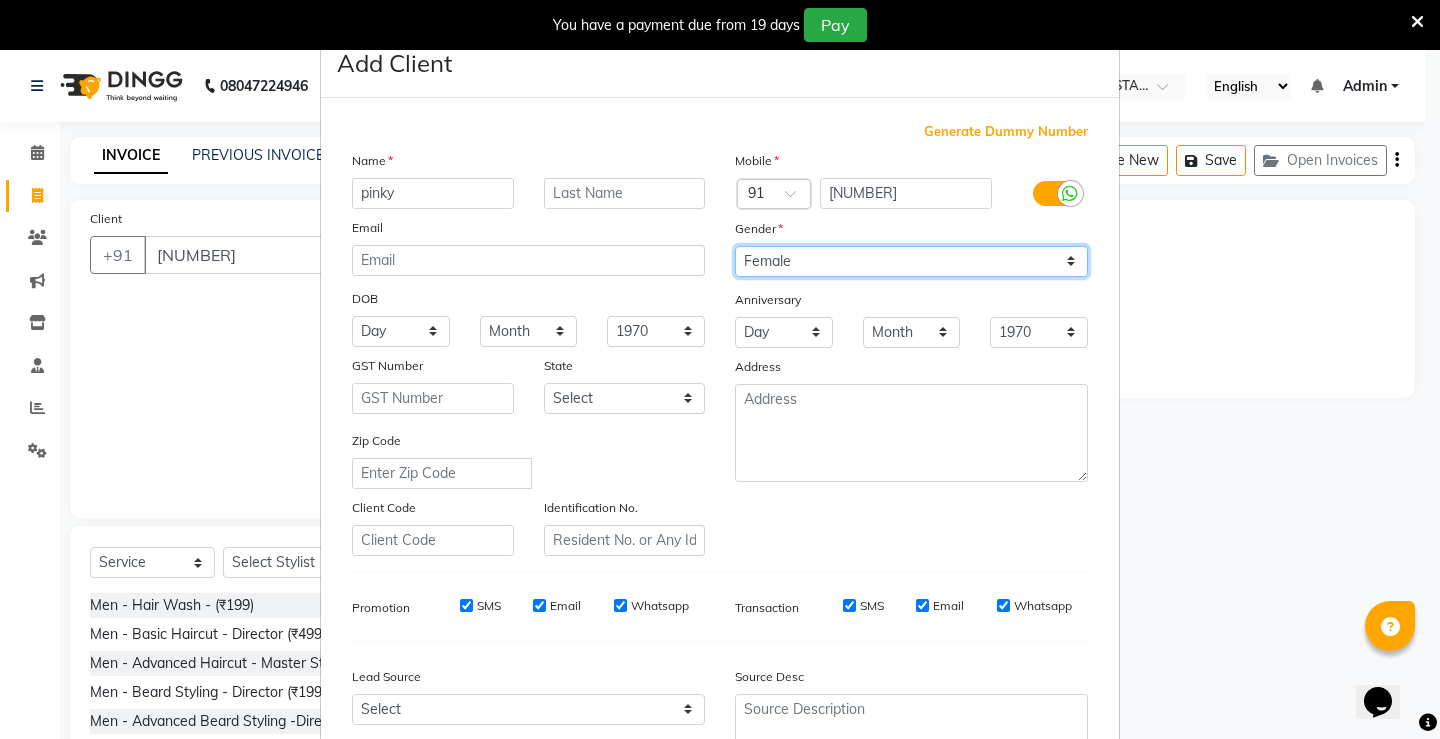 click on "Select Male Female Other Prefer Not To Say" at bounding box center [911, 261] 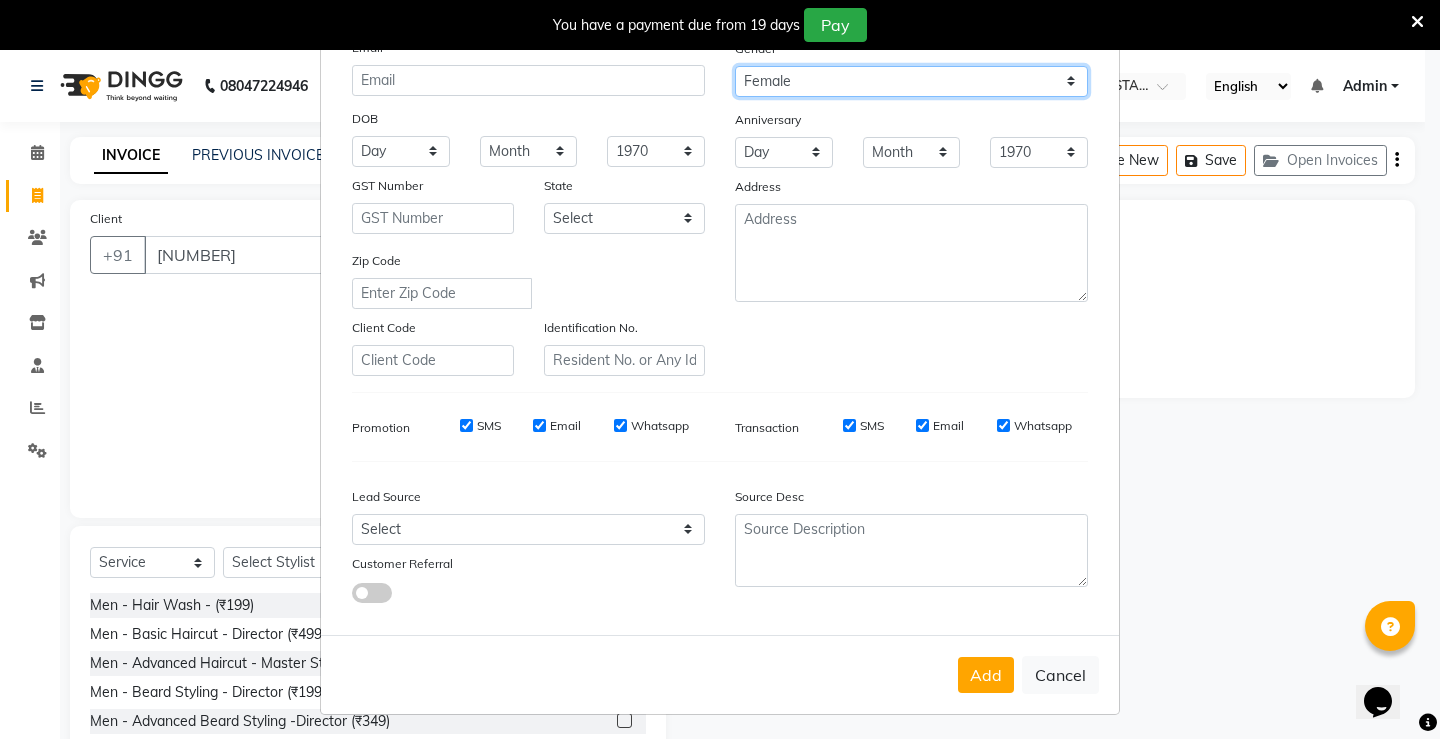 scroll, scrollTop: 184, scrollLeft: 0, axis: vertical 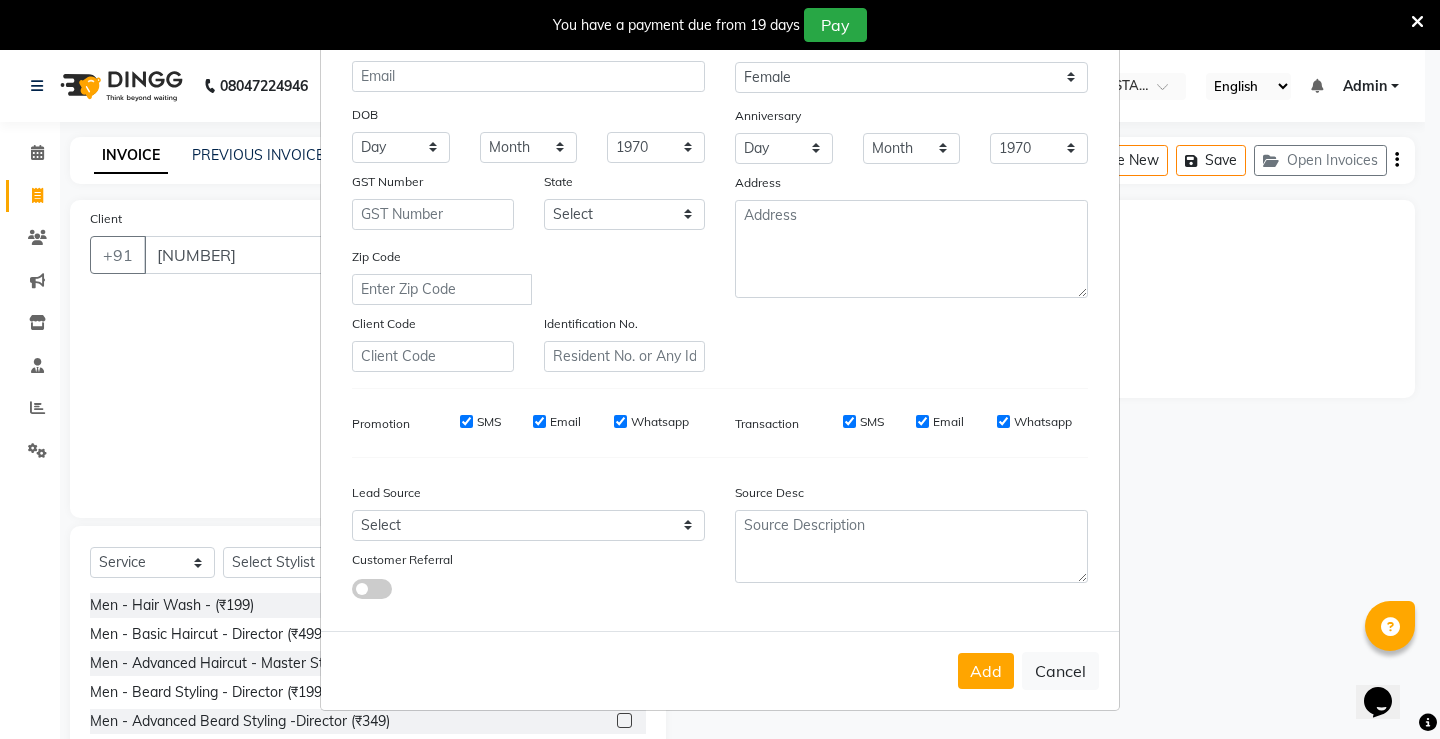 click on "Add" at bounding box center (986, 671) 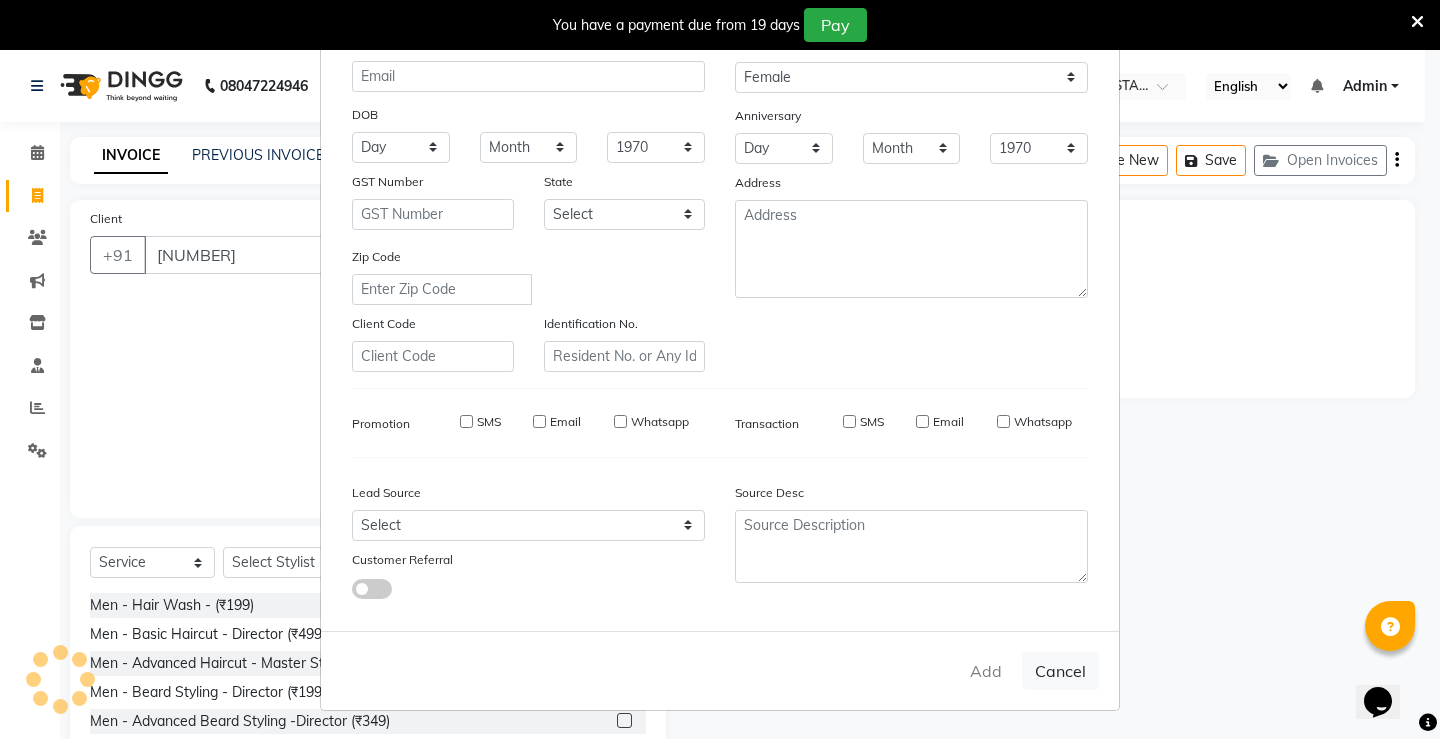 type 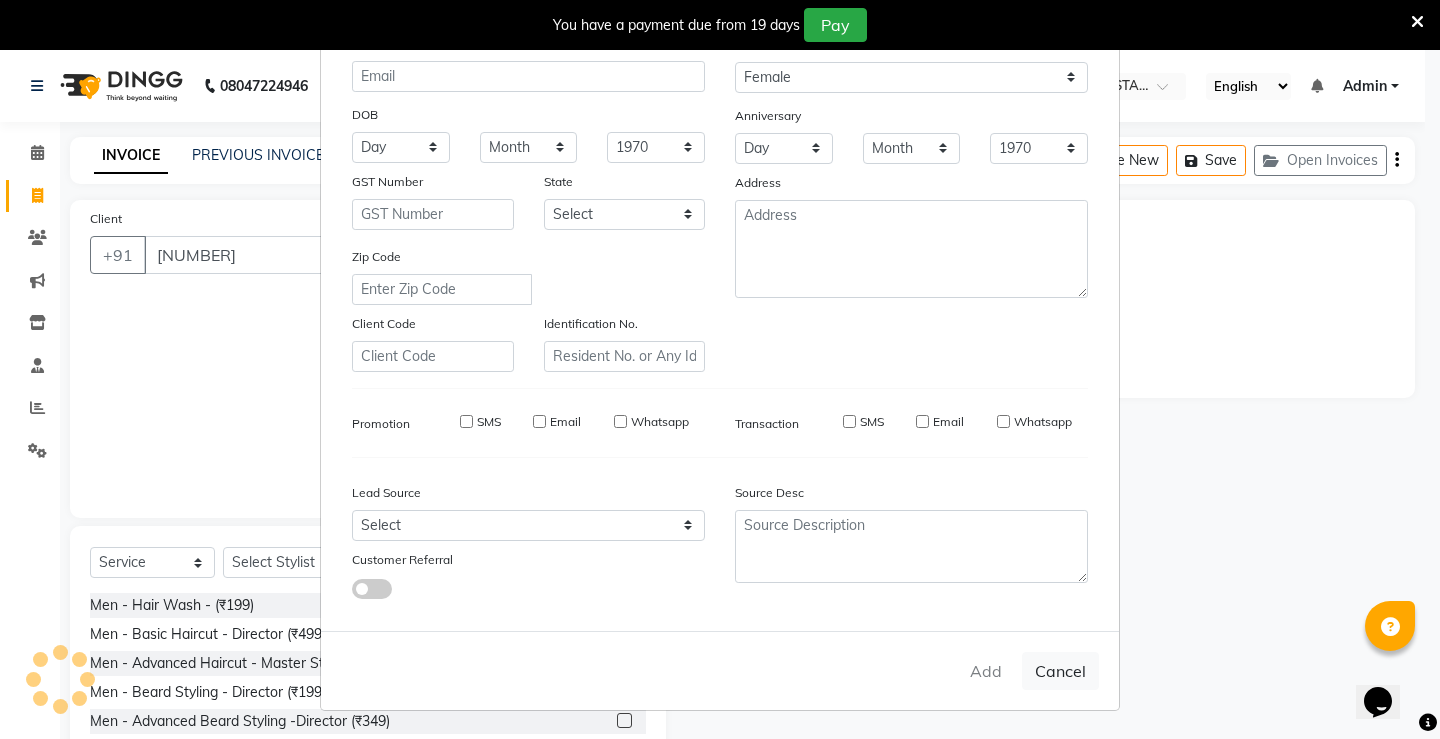 select 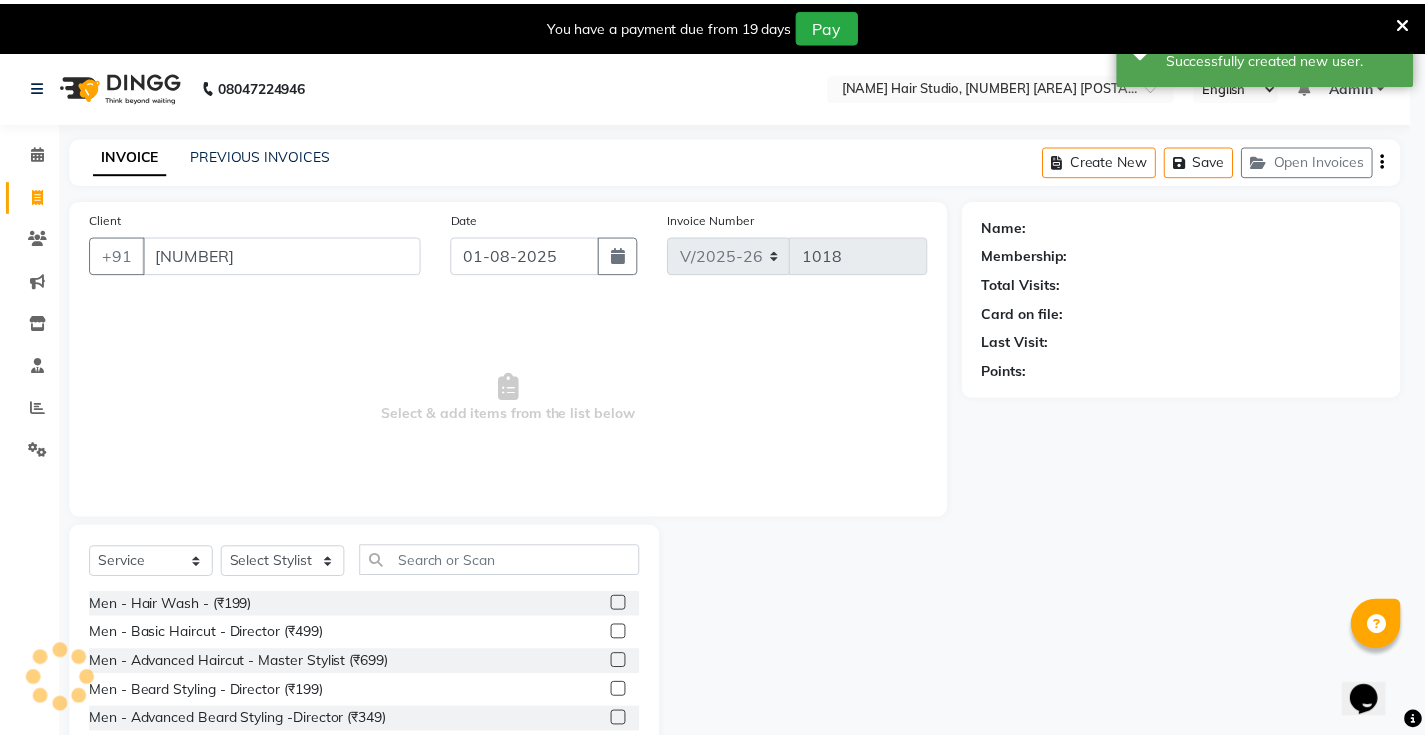 scroll, scrollTop: 0, scrollLeft: 0, axis: both 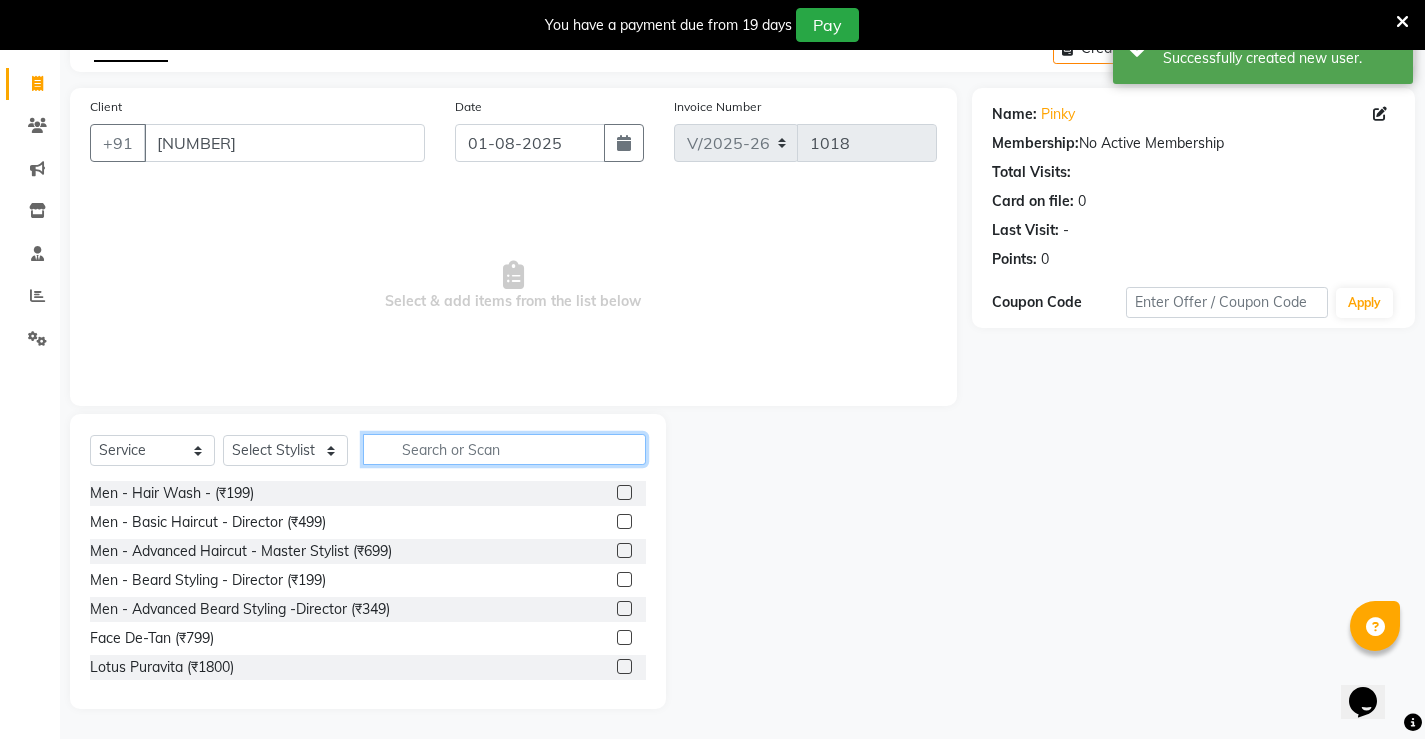click 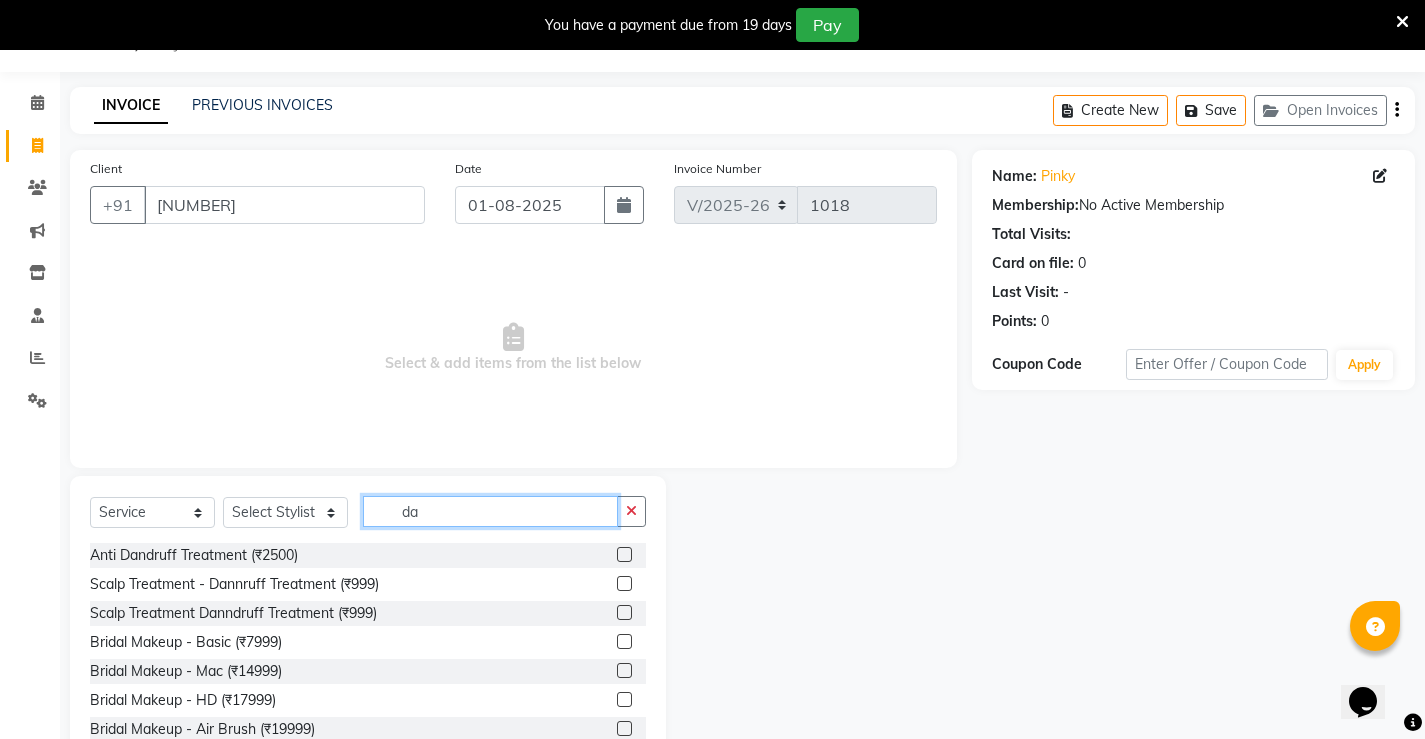 scroll, scrollTop: 112, scrollLeft: 0, axis: vertical 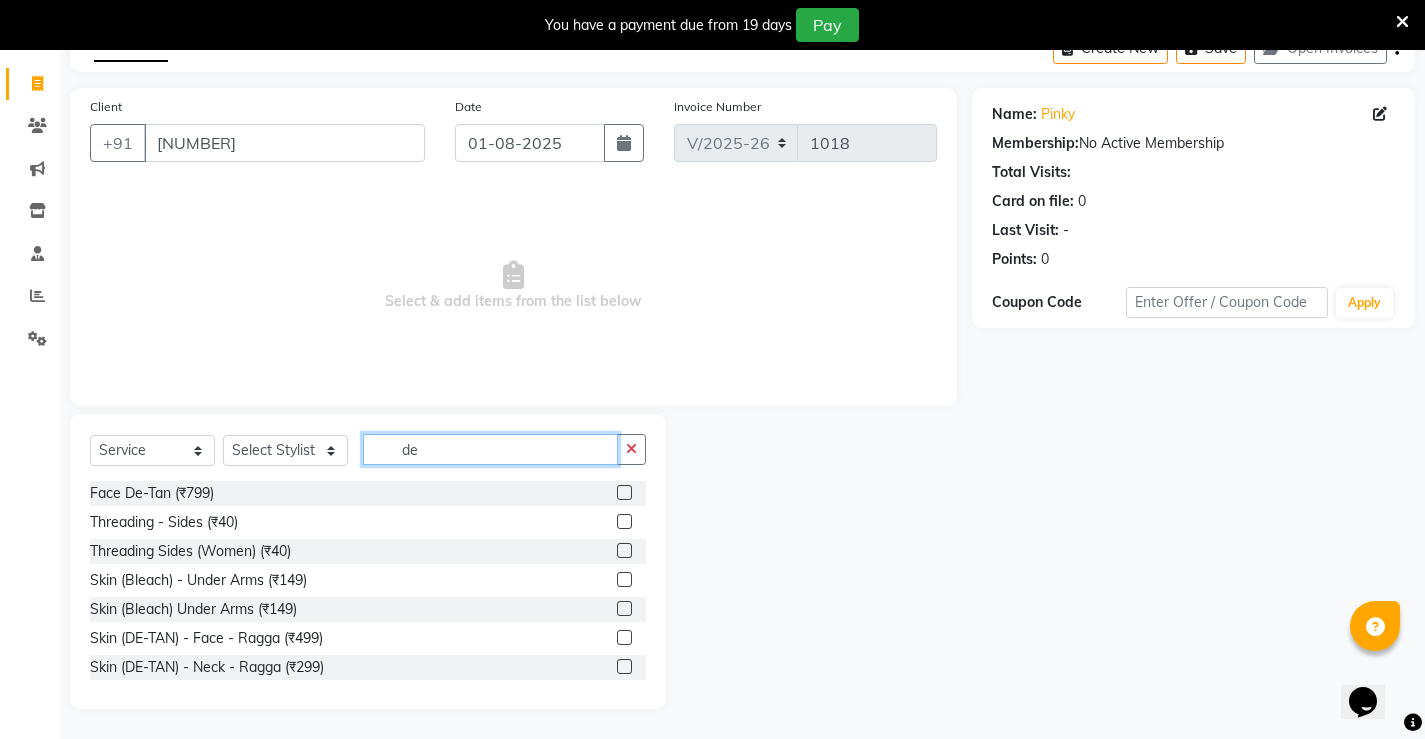 type on "de" 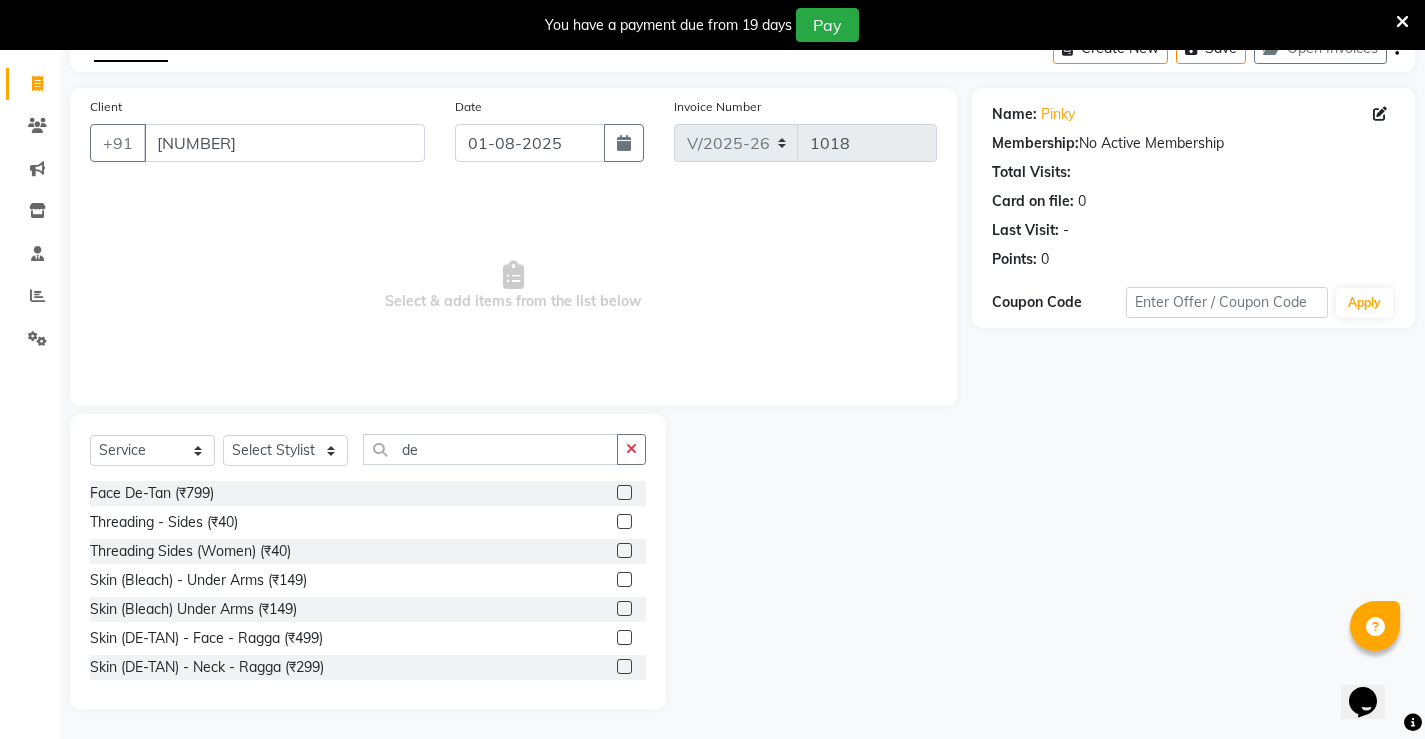 click 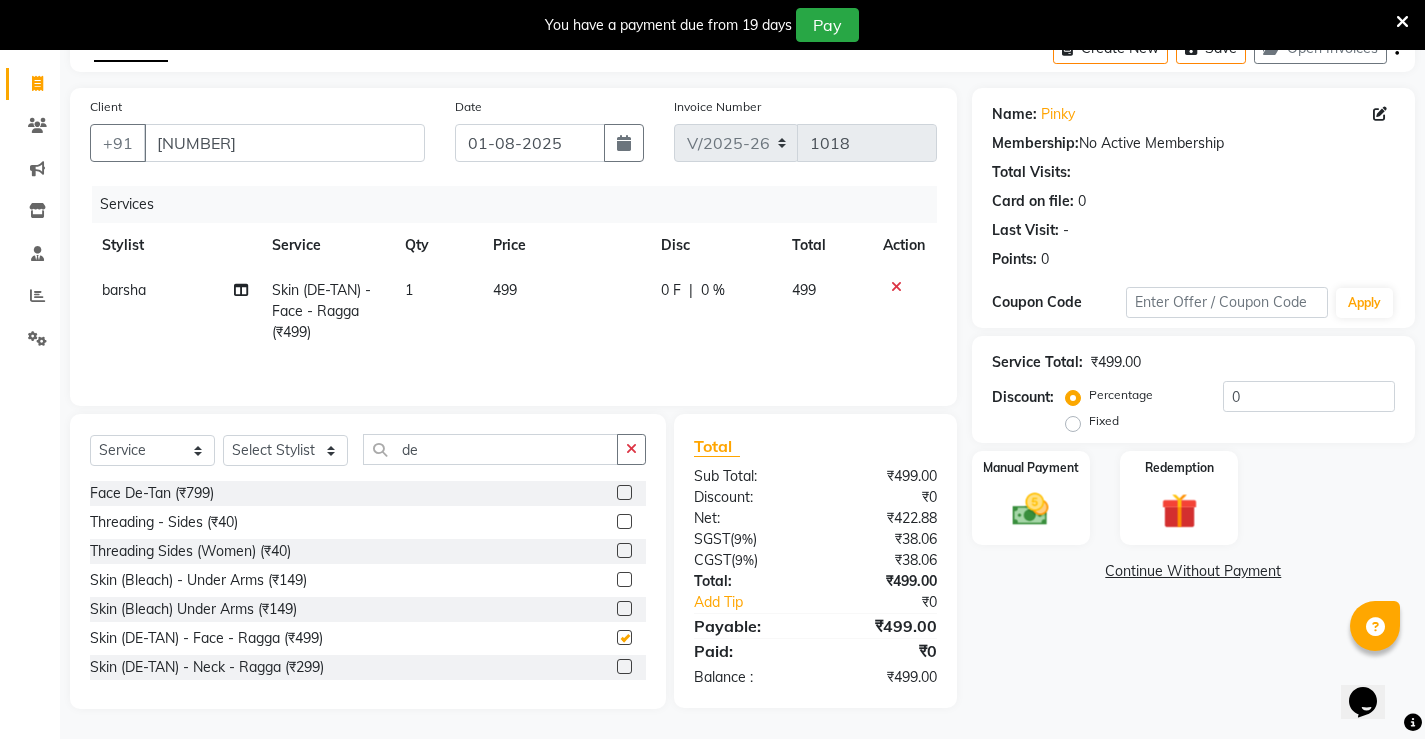 checkbox on "false" 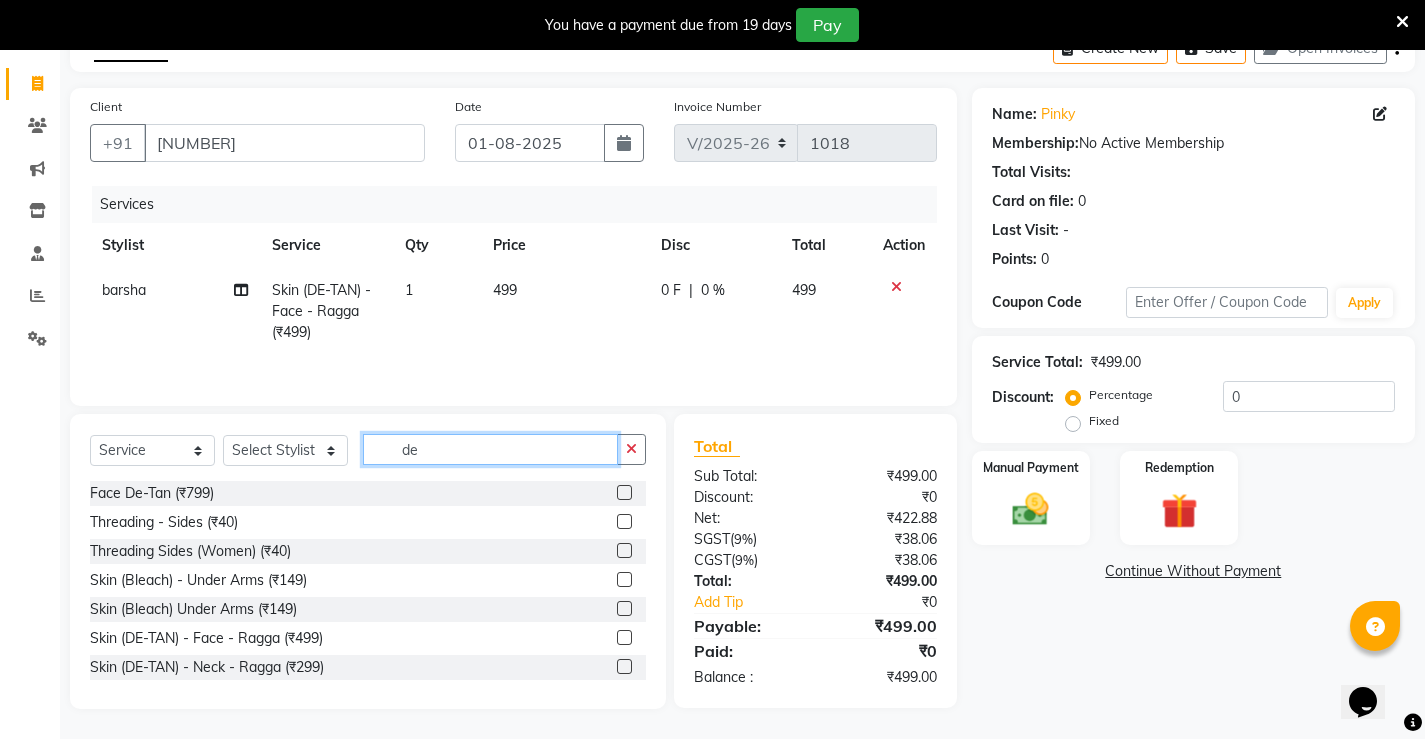click on "de" 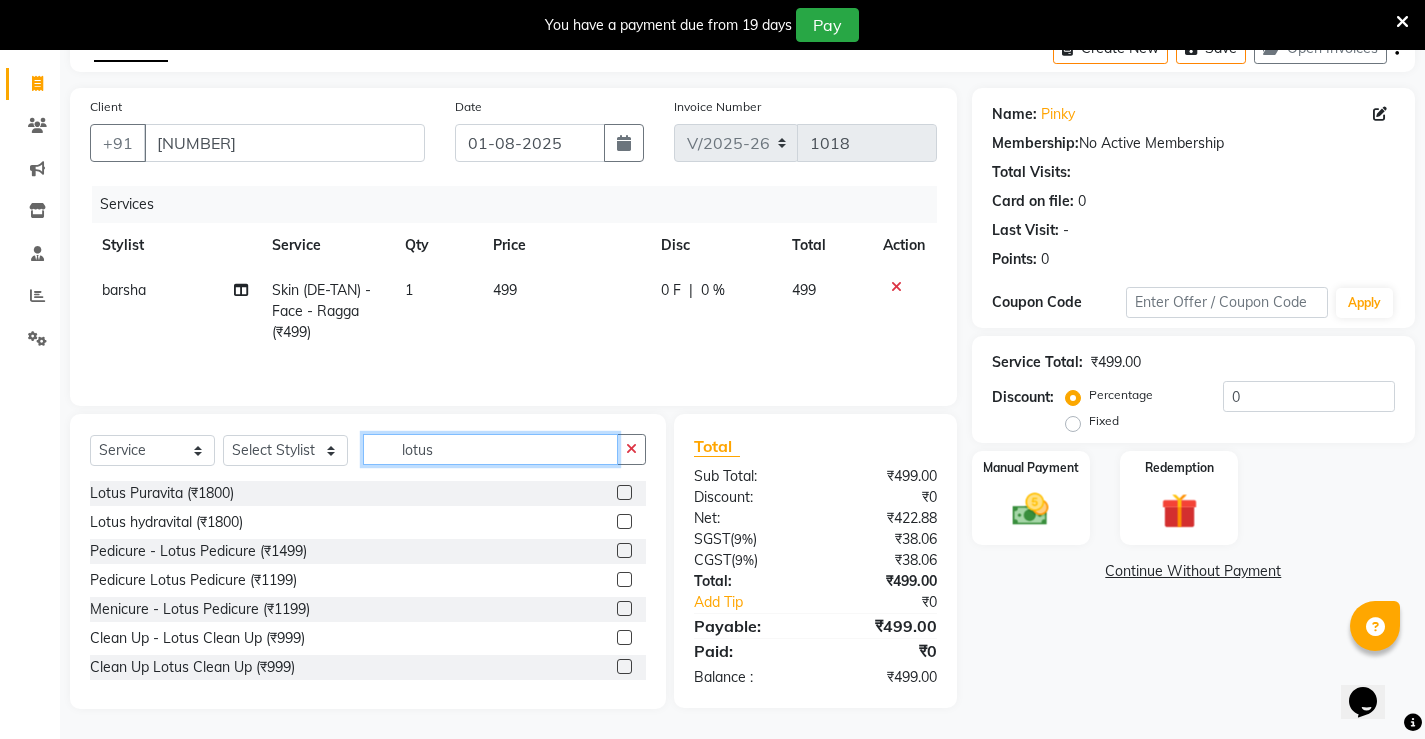 click on "lotus" 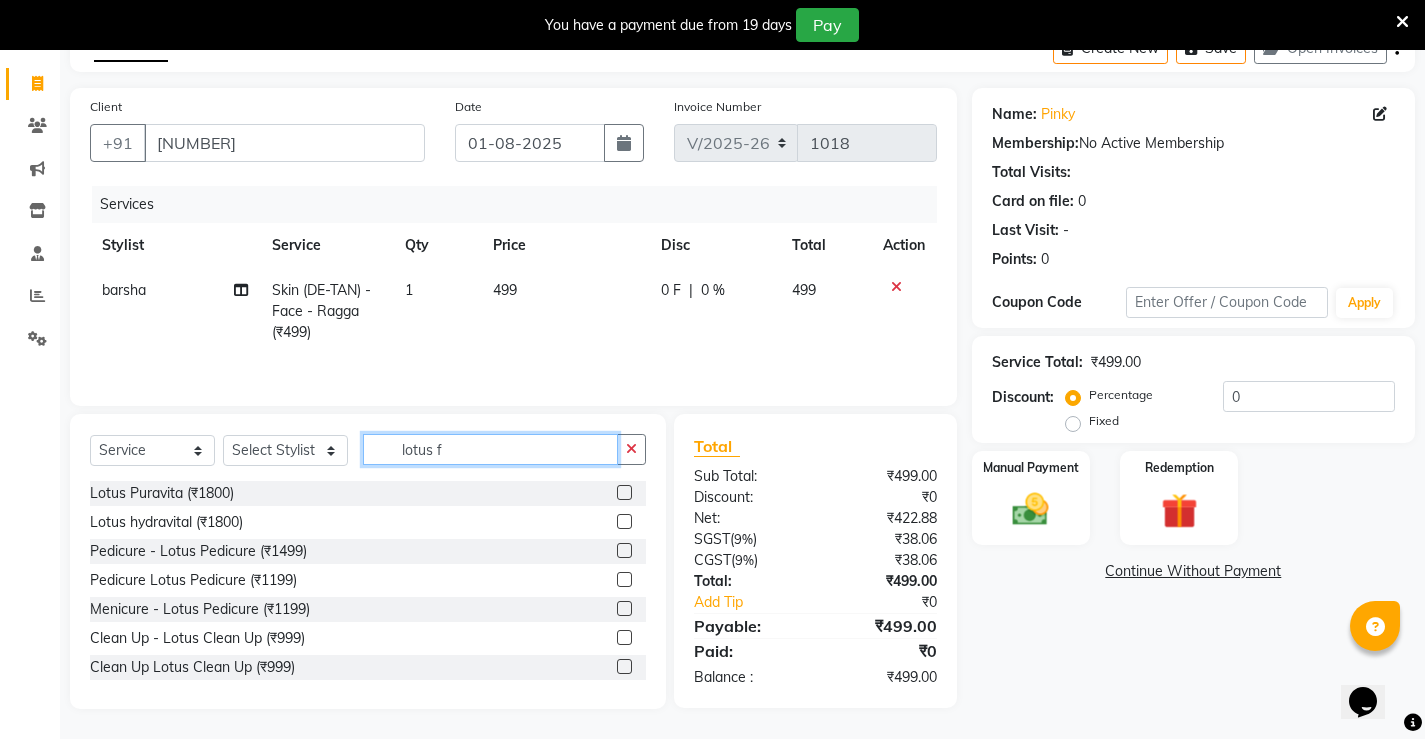 scroll, scrollTop: 111, scrollLeft: 0, axis: vertical 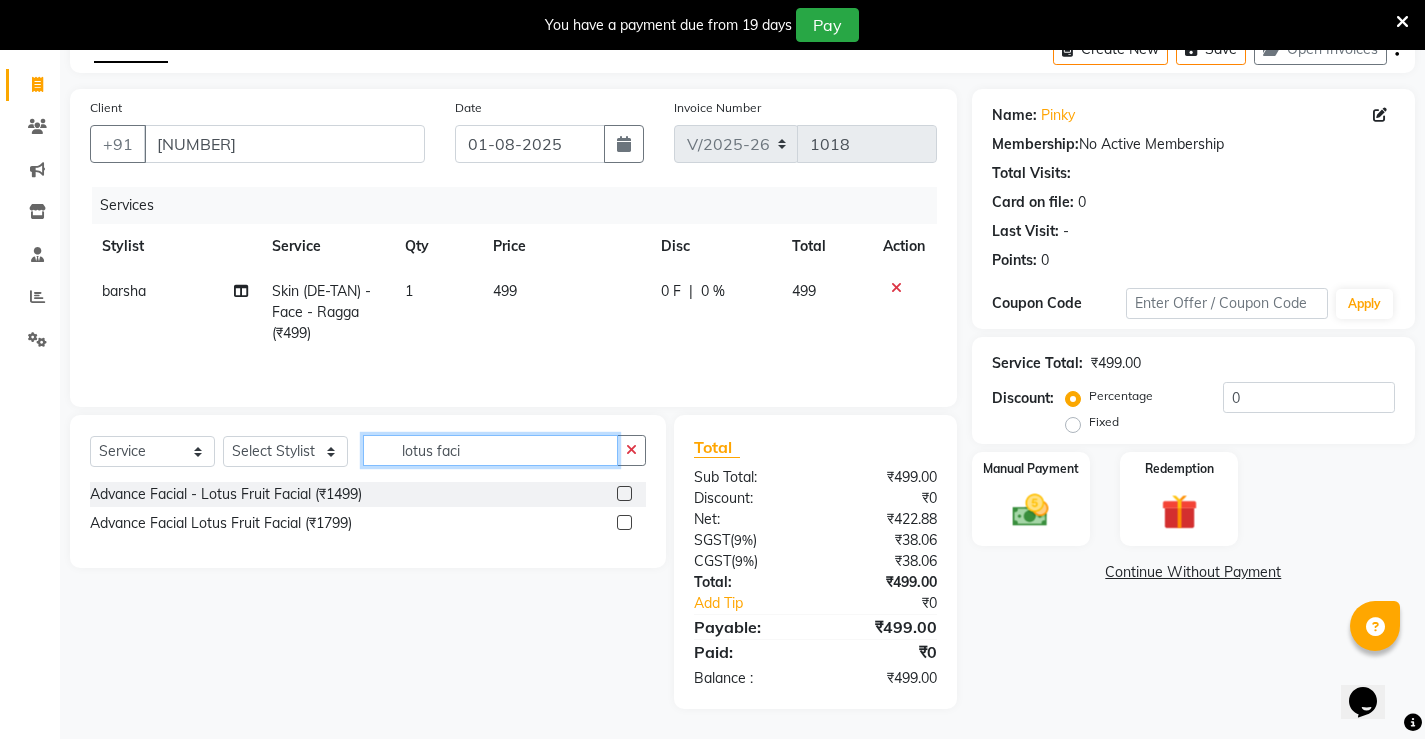type on "lotus faci" 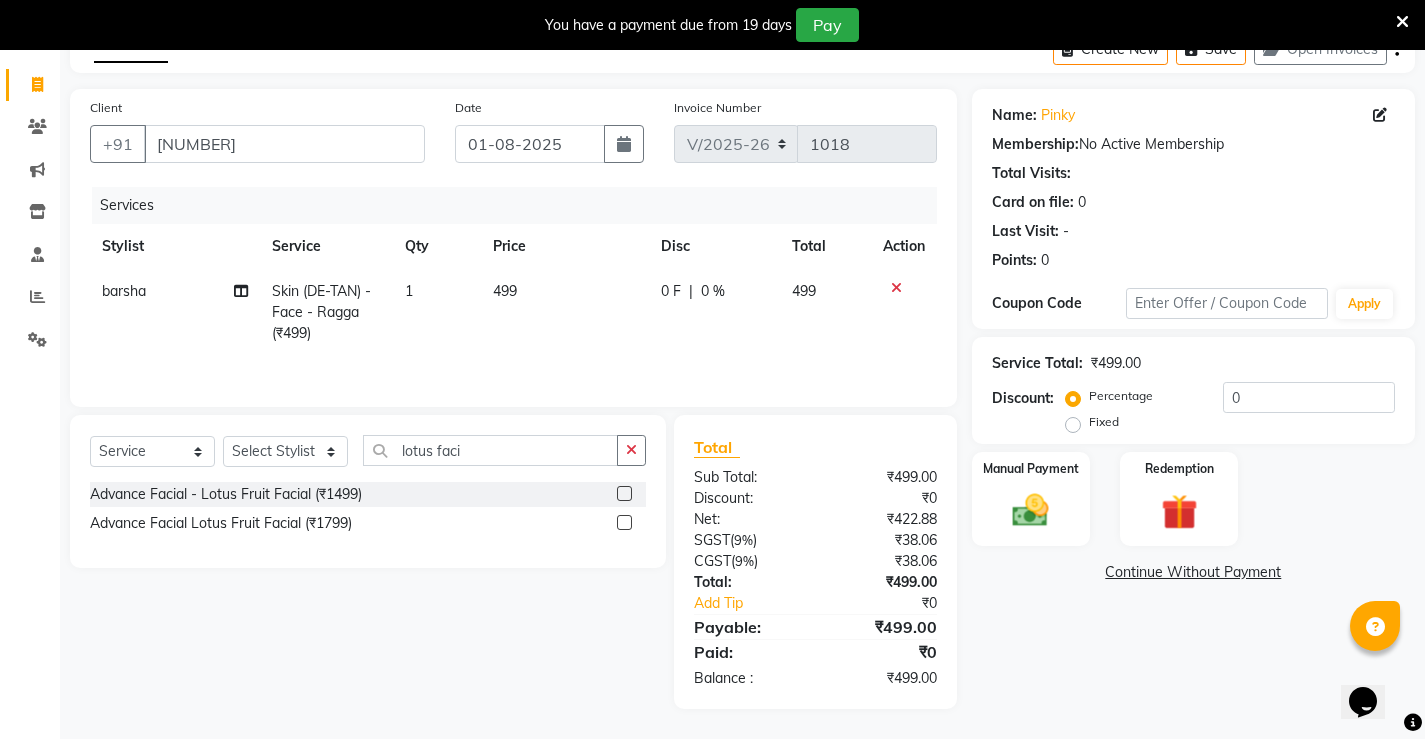 click 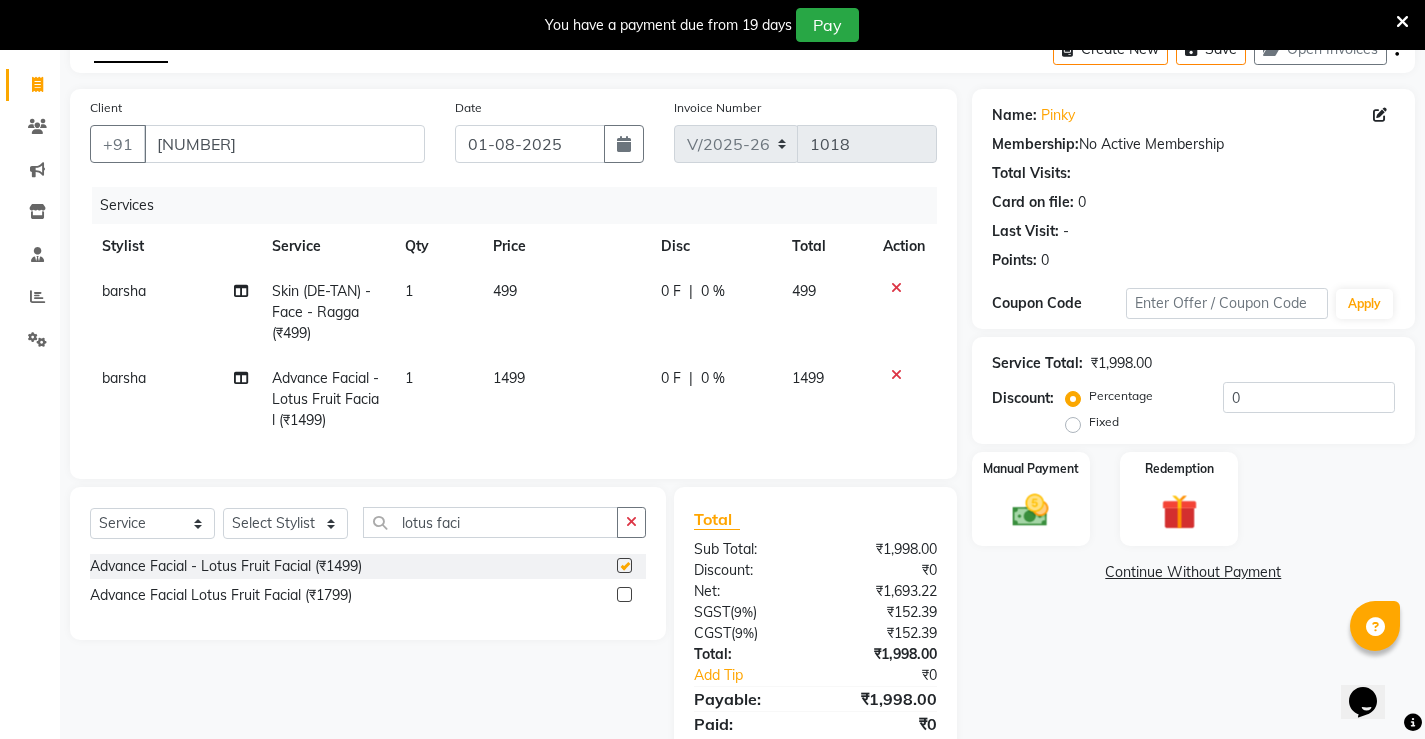 checkbox on "false" 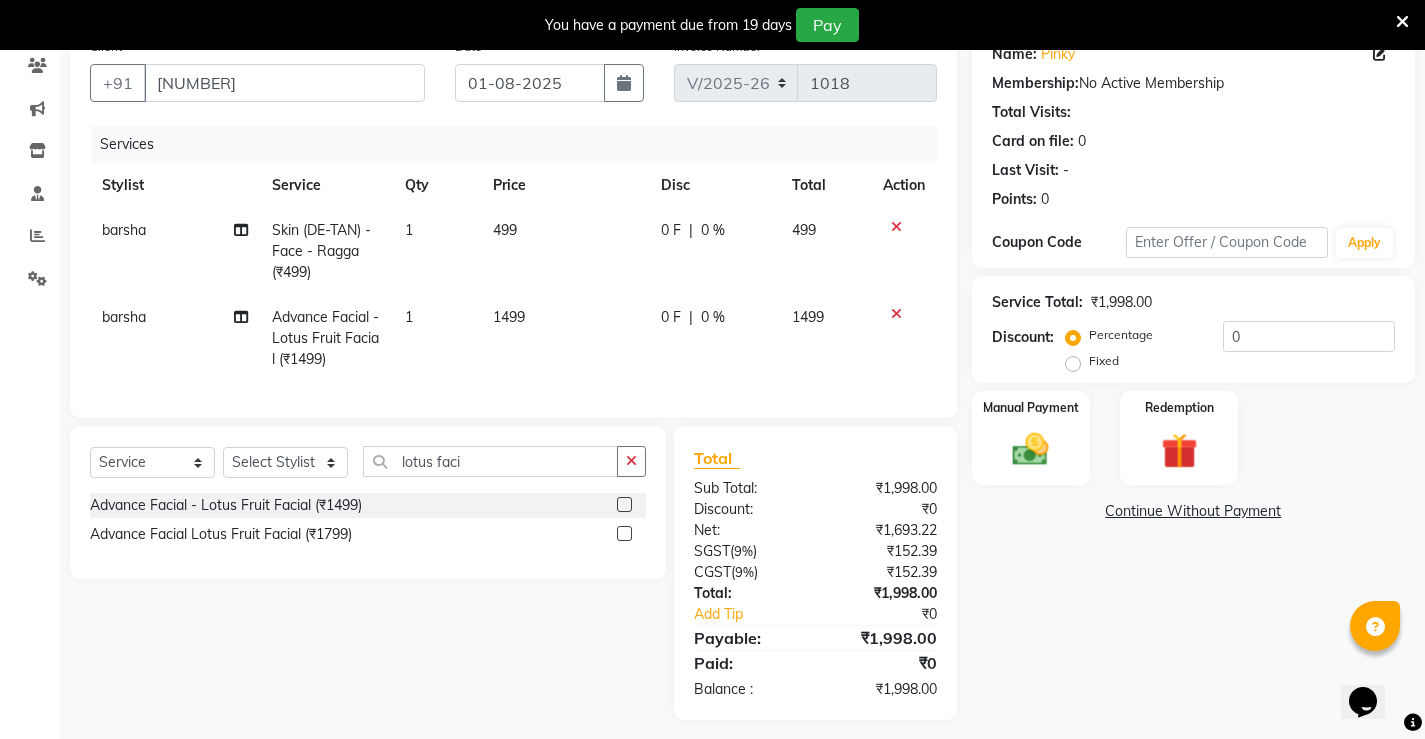scroll, scrollTop: 198, scrollLeft: 0, axis: vertical 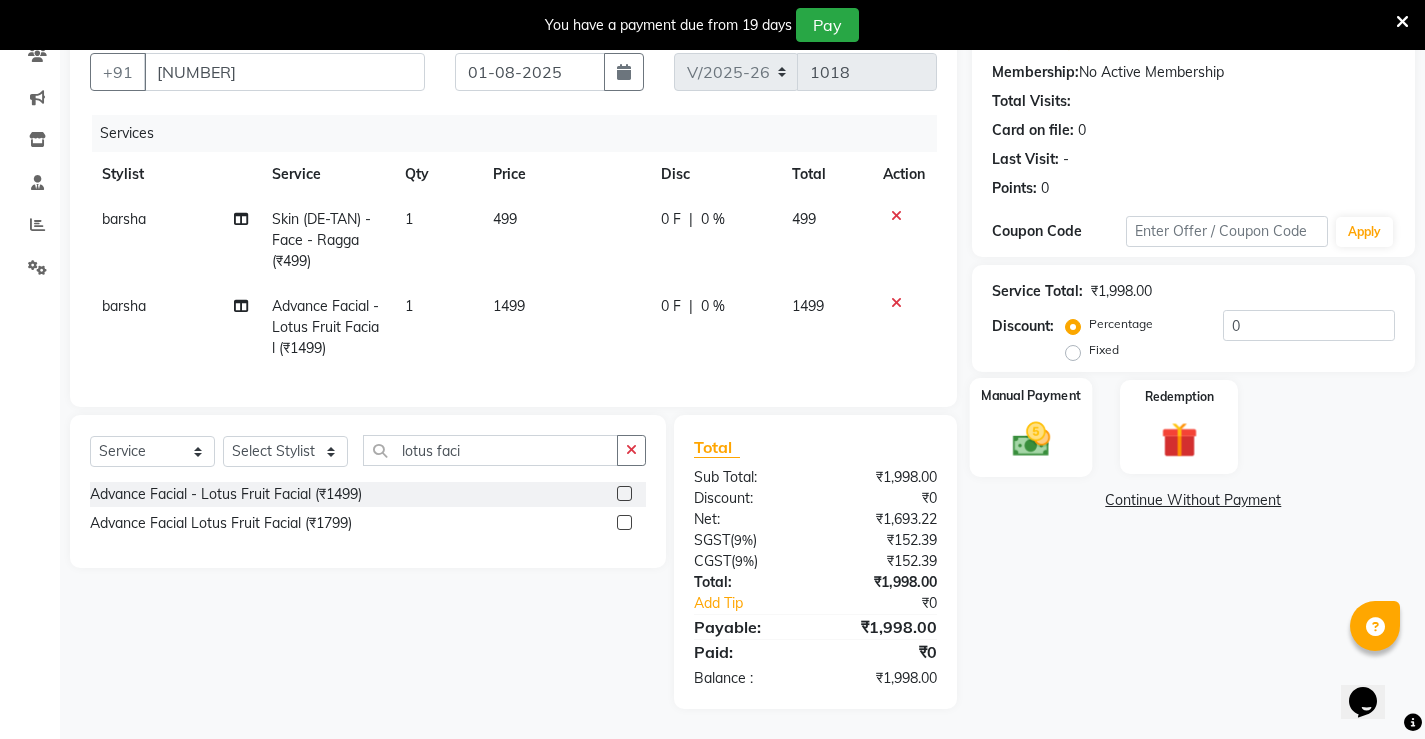 click 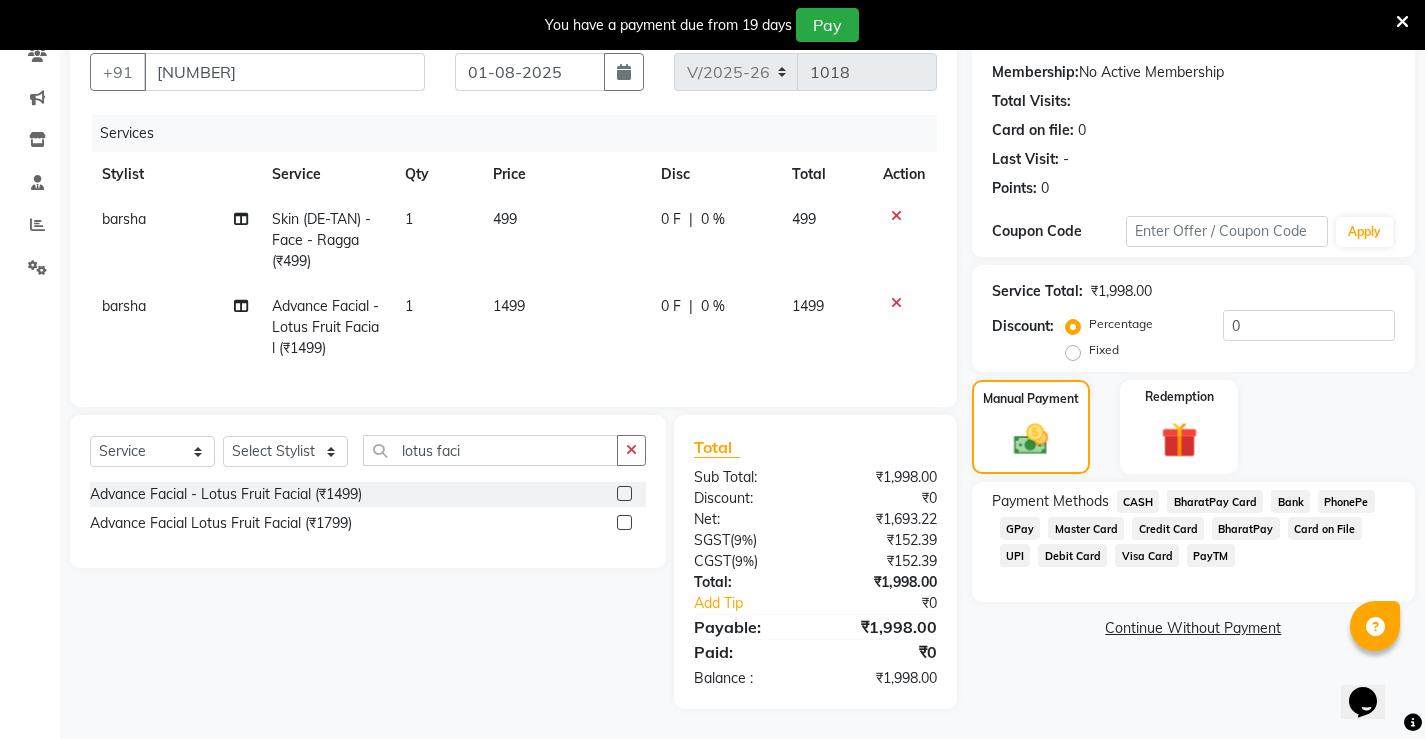 click on "UPI" 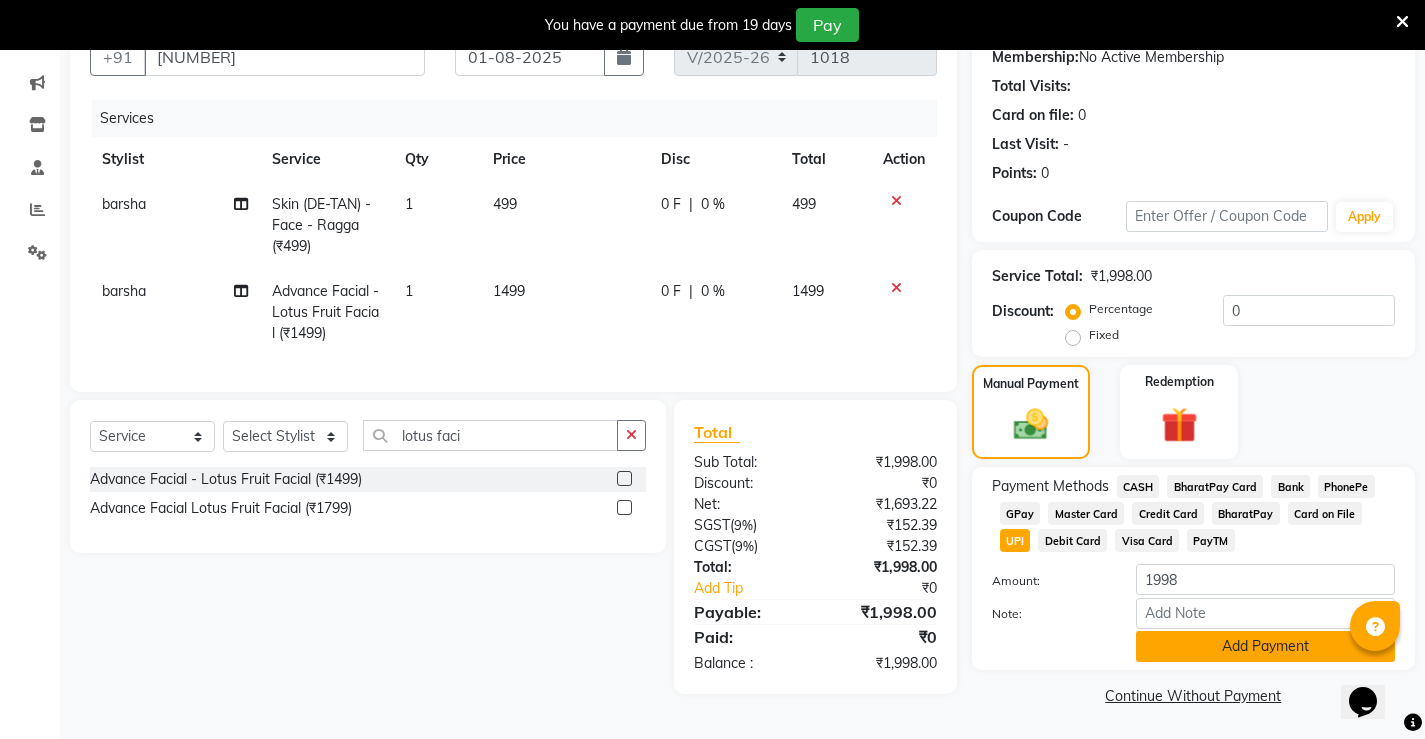 click on "Add Payment" 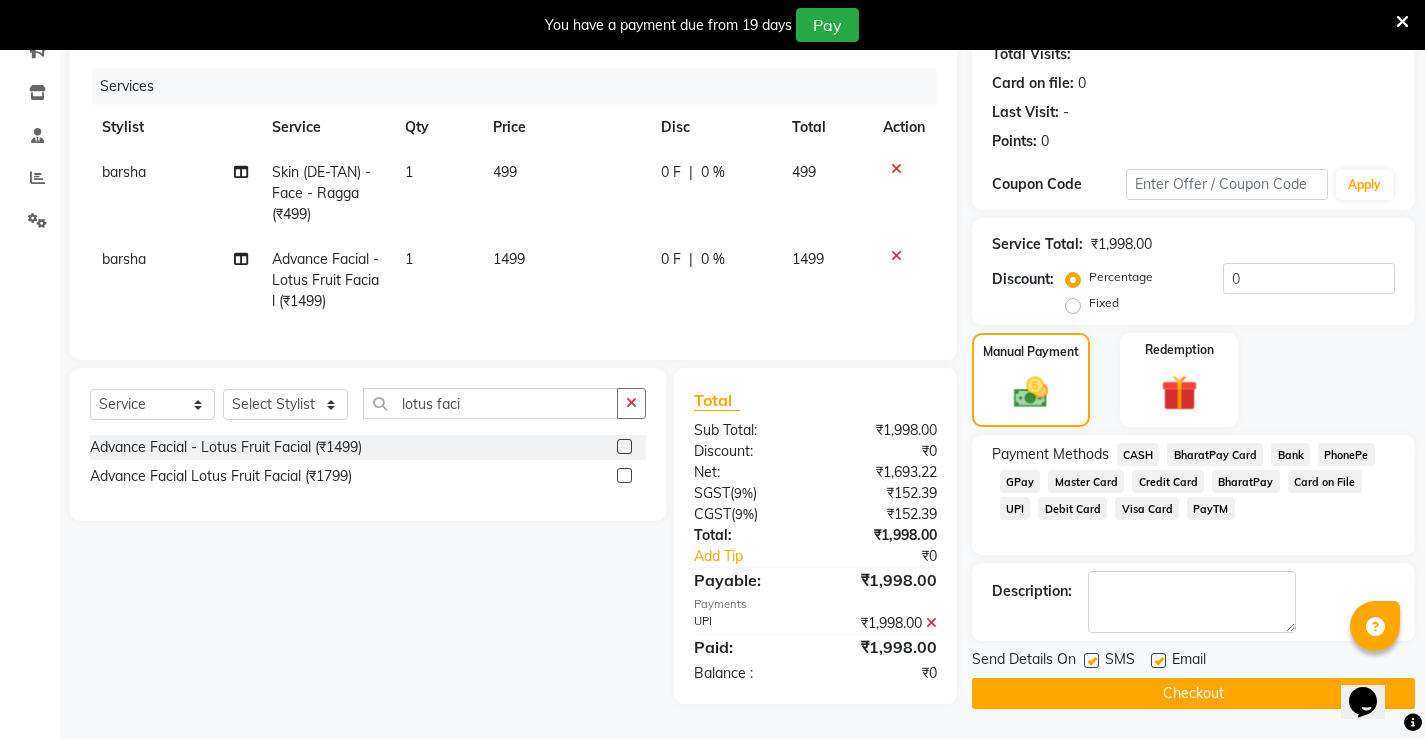 scroll, scrollTop: 240, scrollLeft: 0, axis: vertical 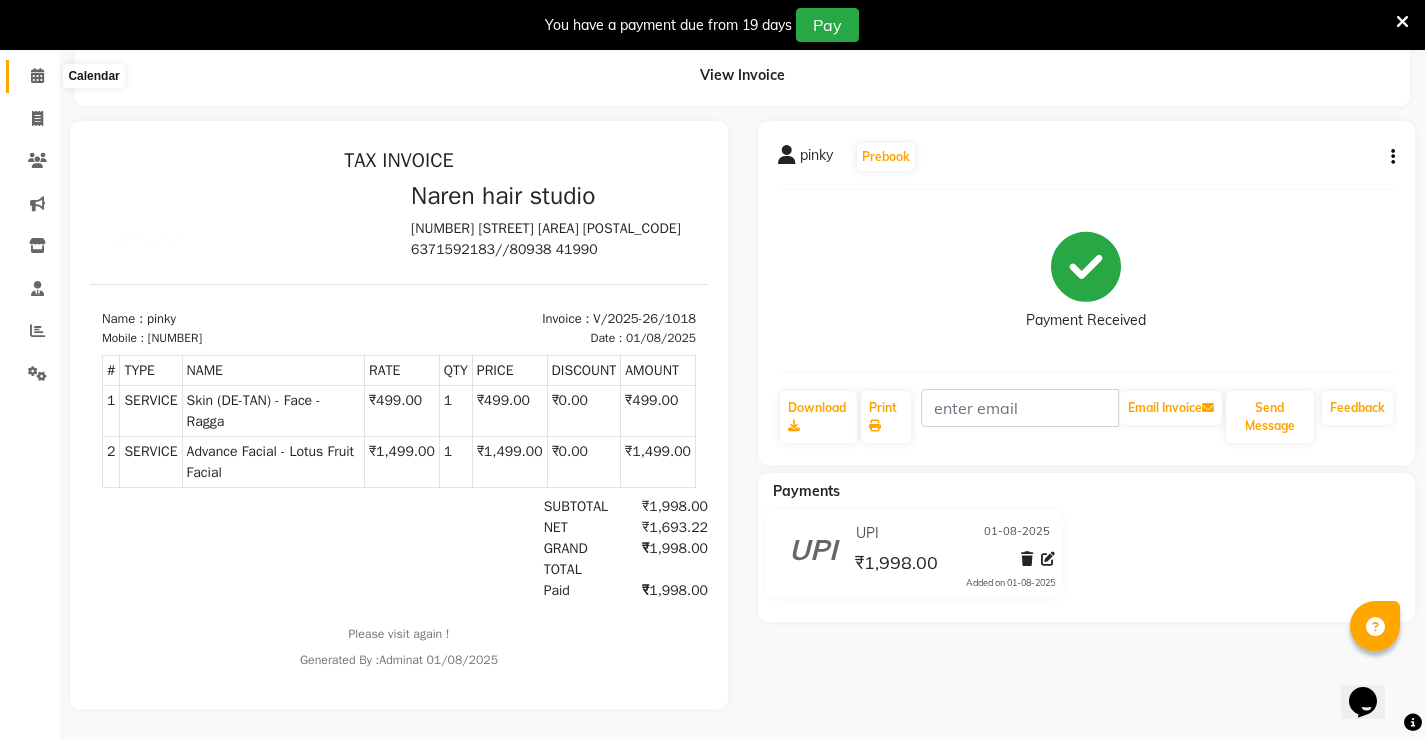 click 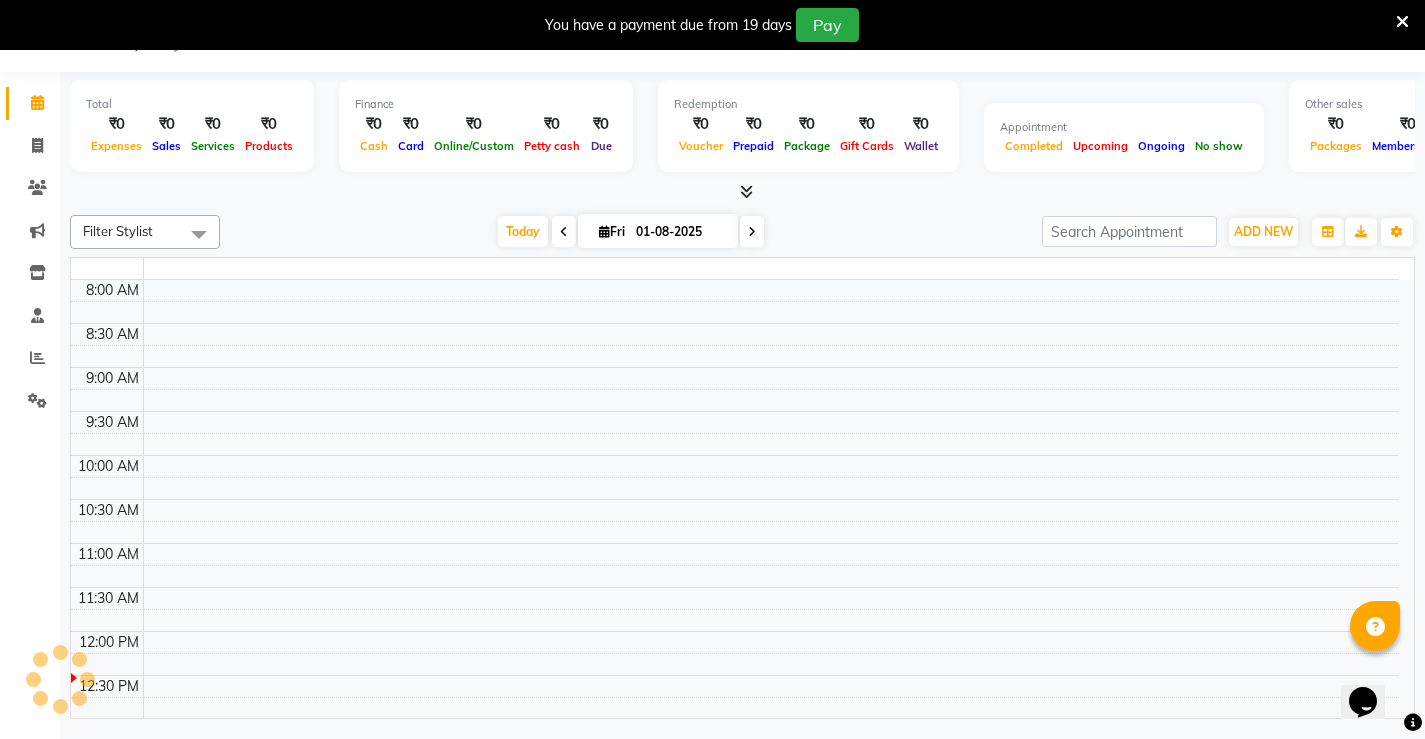 scroll, scrollTop: 50, scrollLeft: 0, axis: vertical 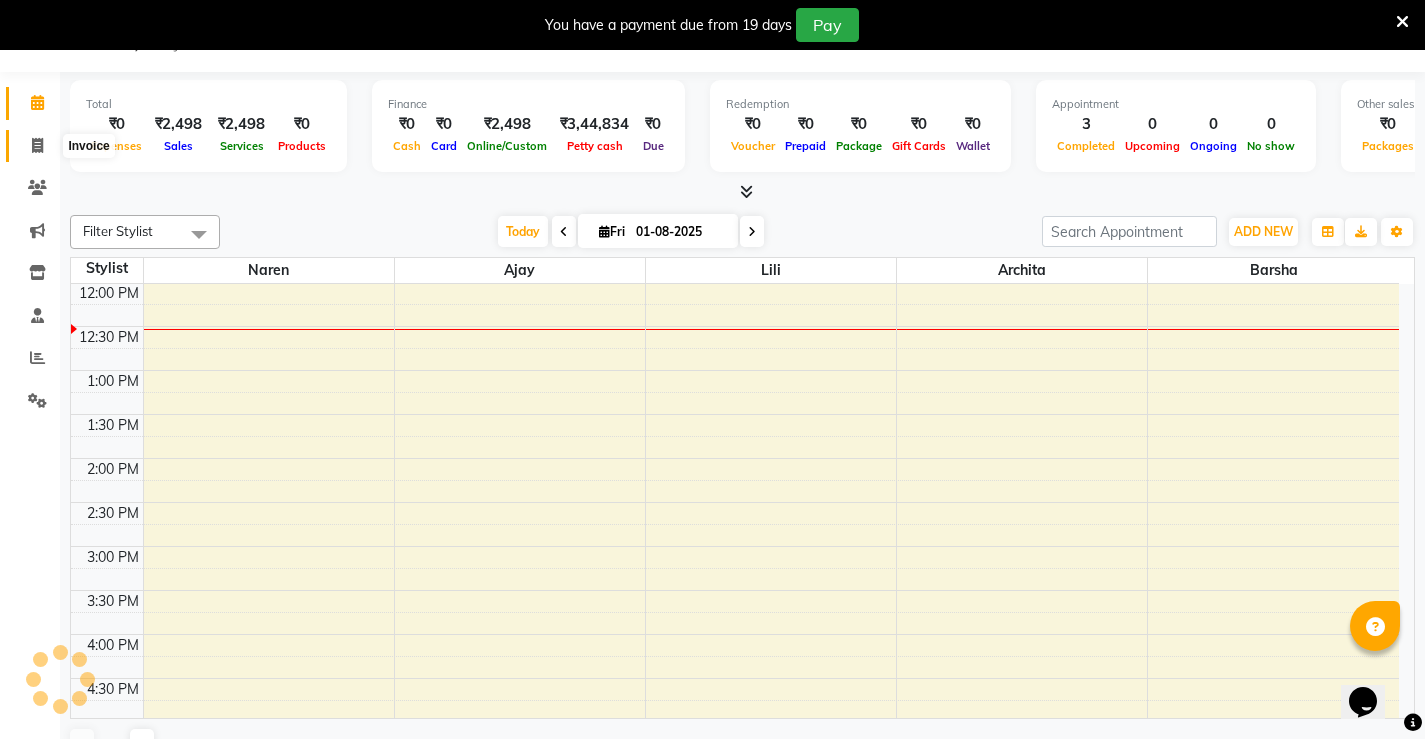 click 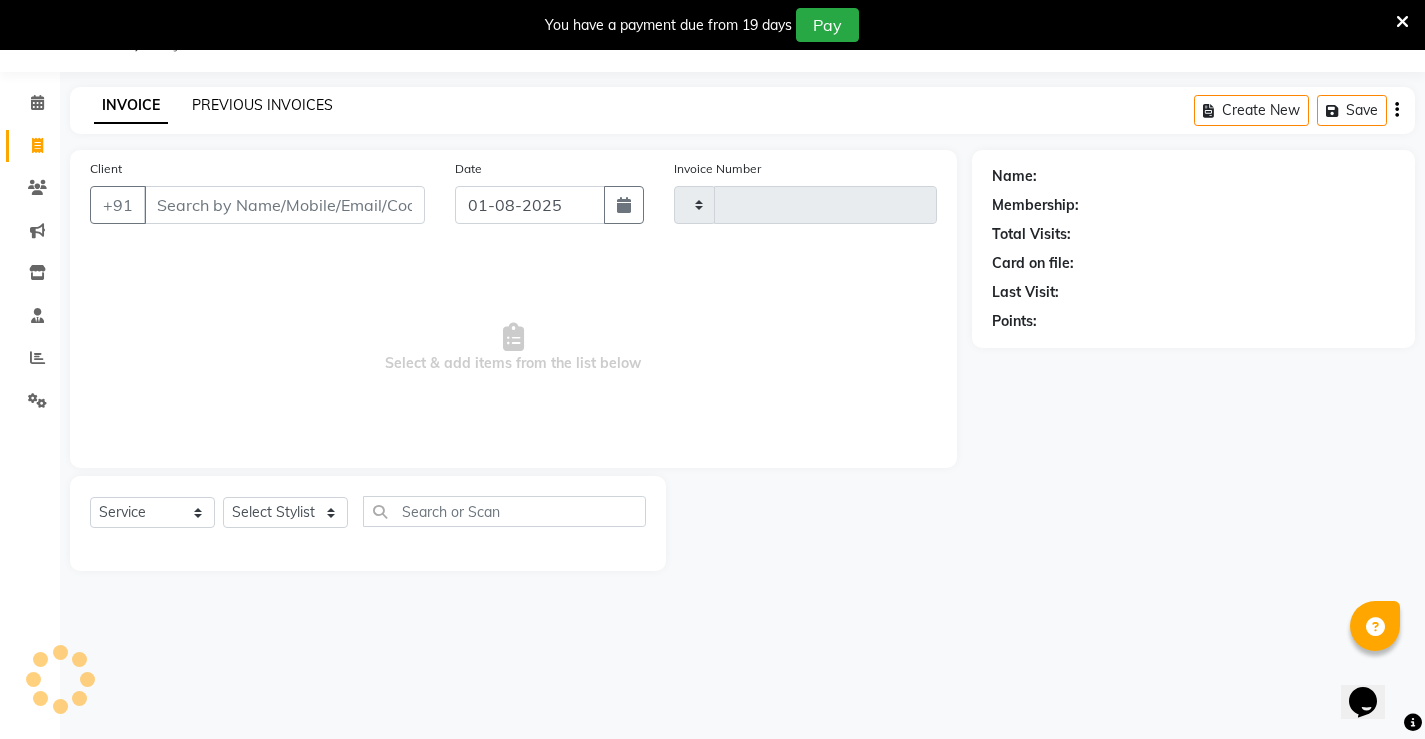 click on "PREVIOUS INVOICES" 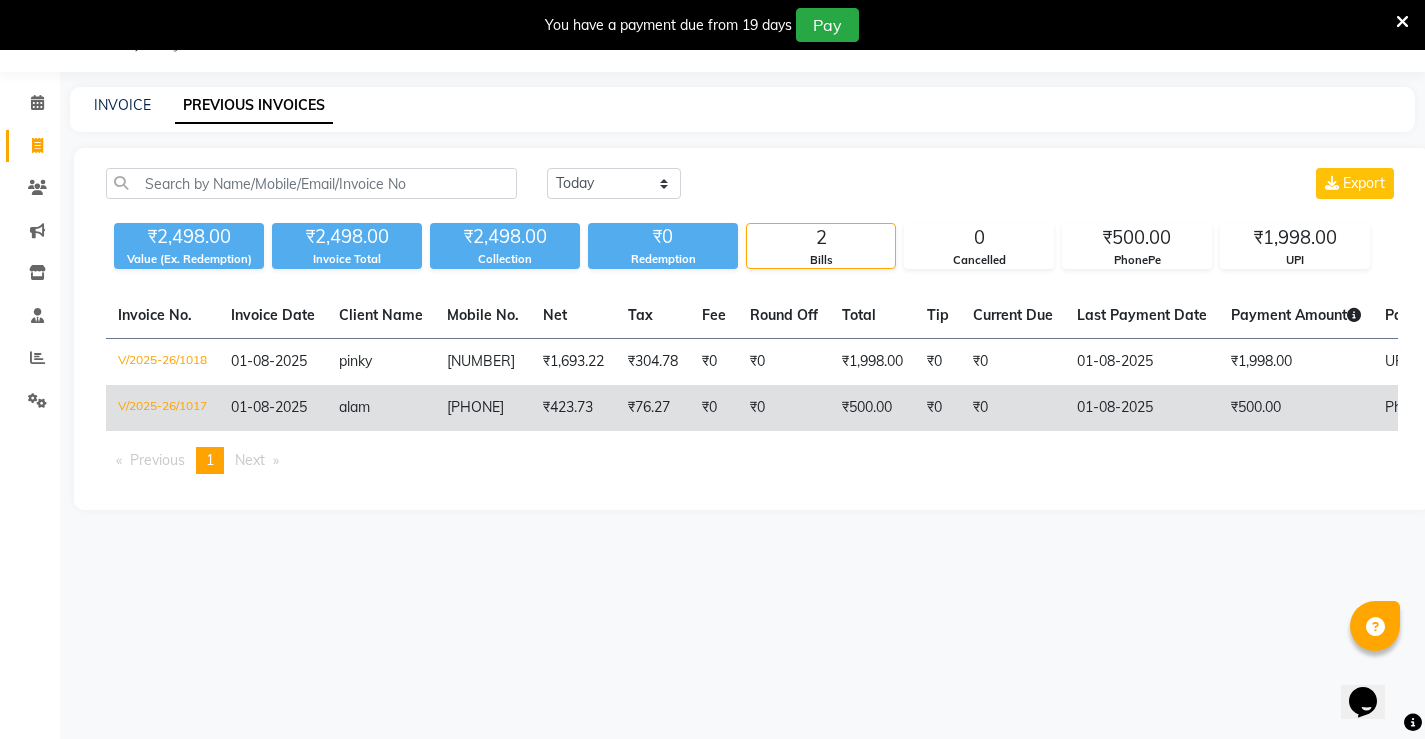 click on "[PHONE]" 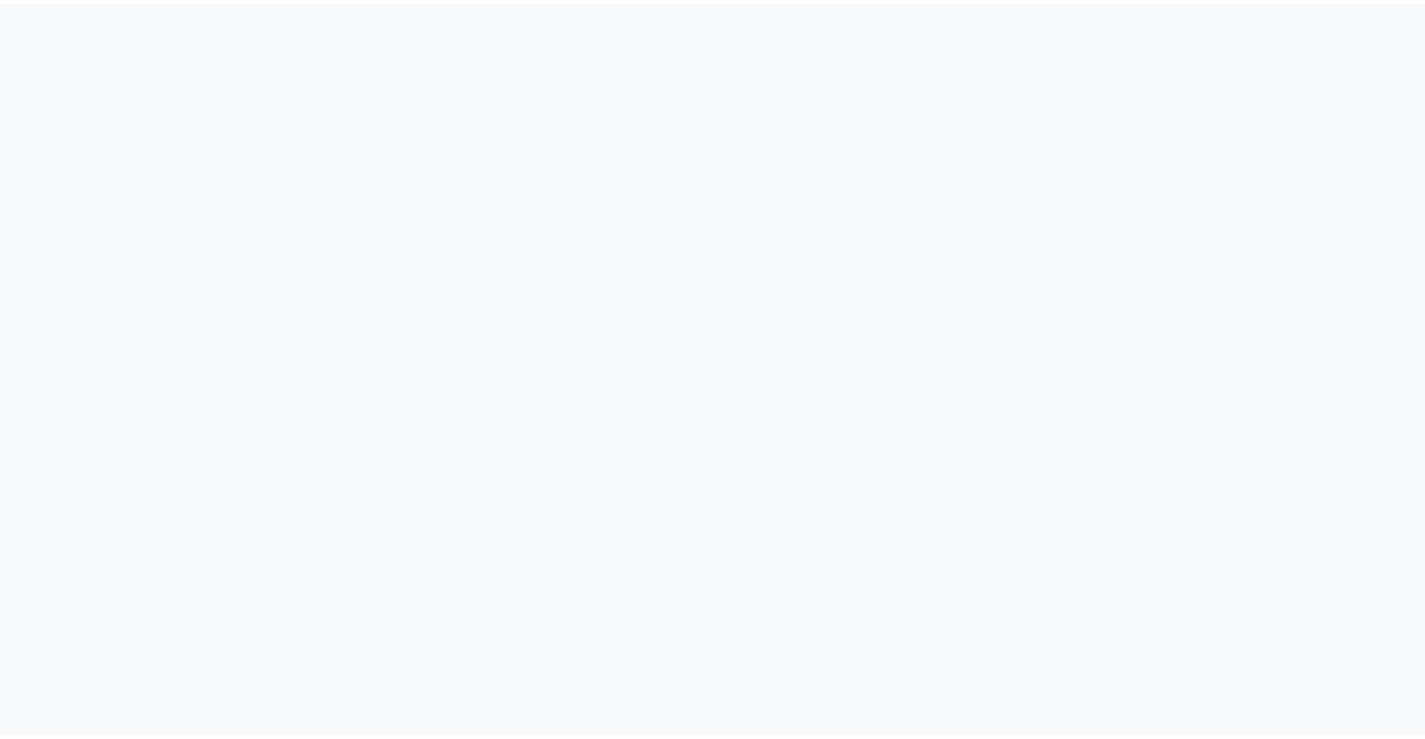 scroll, scrollTop: 0, scrollLeft: 0, axis: both 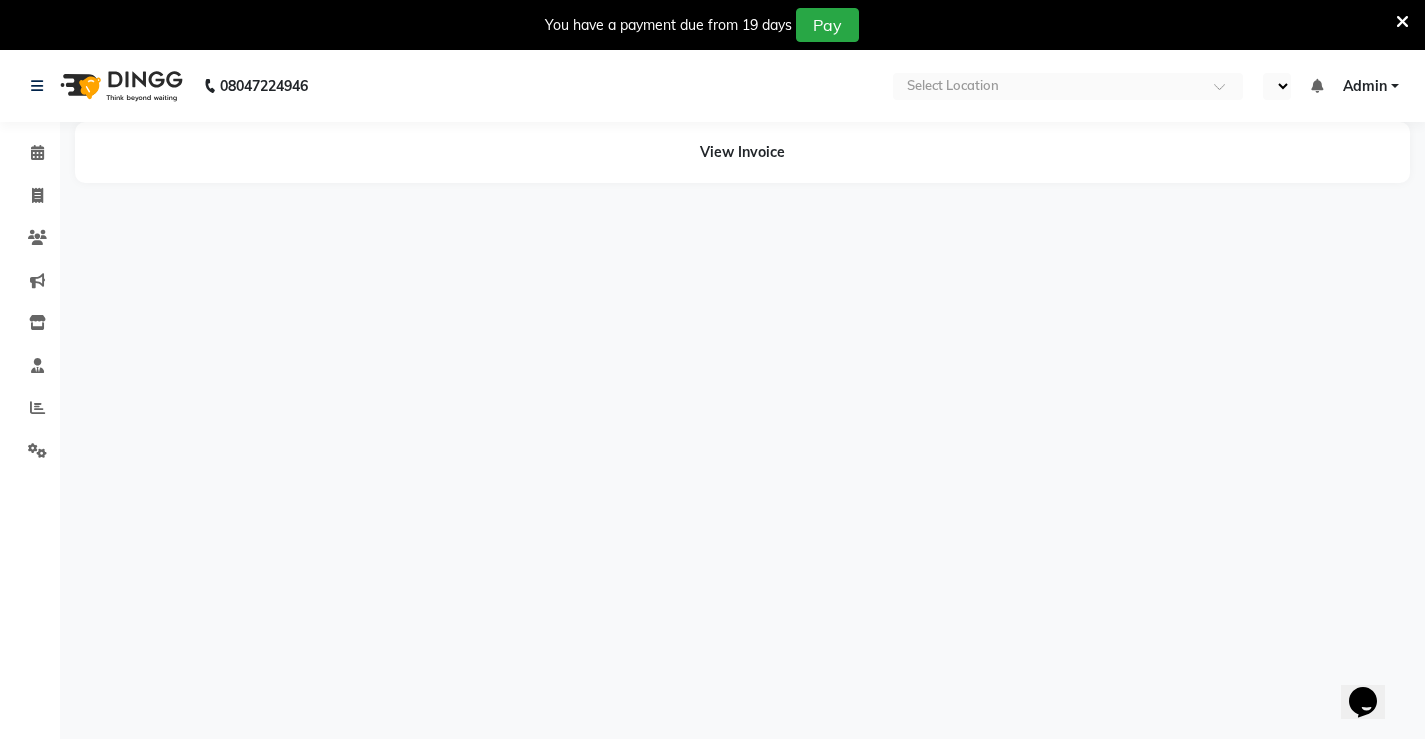 select on "en" 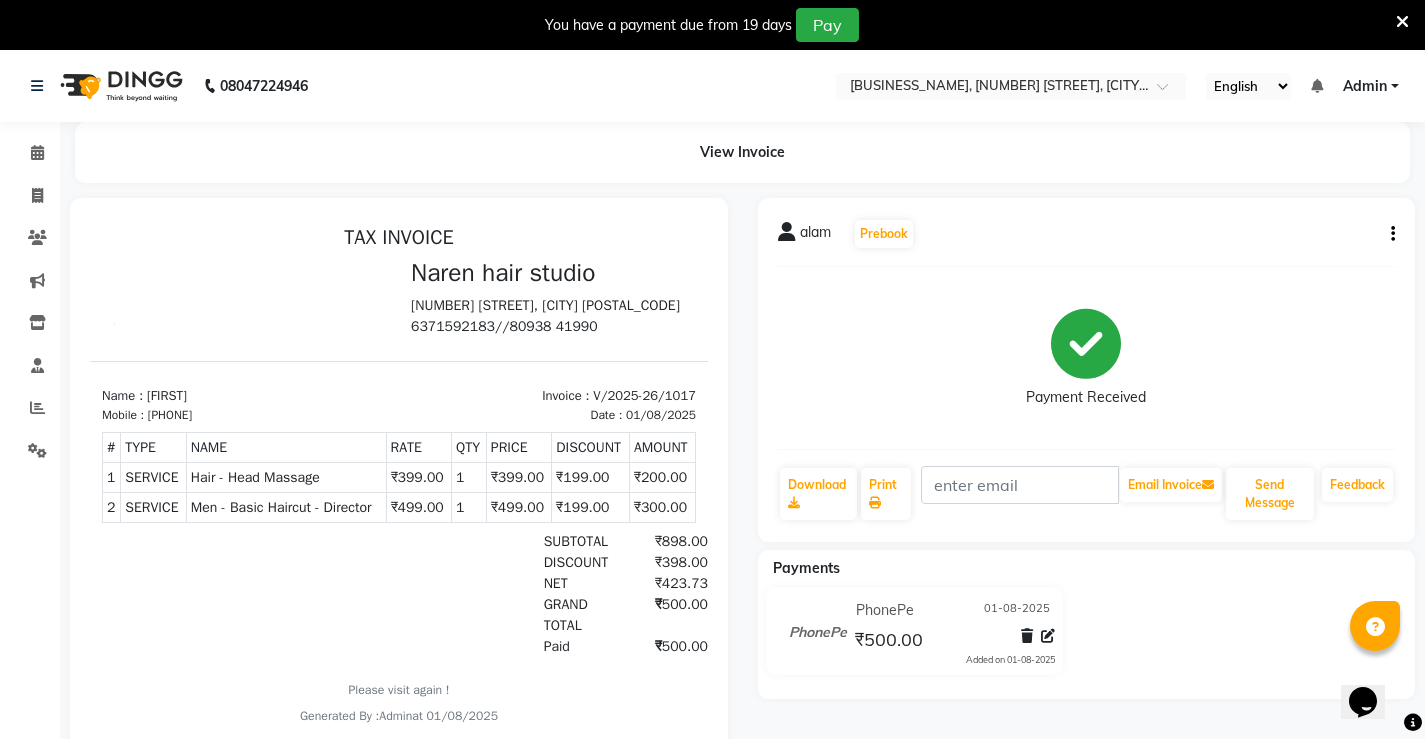 scroll, scrollTop: 0, scrollLeft: 0, axis: both 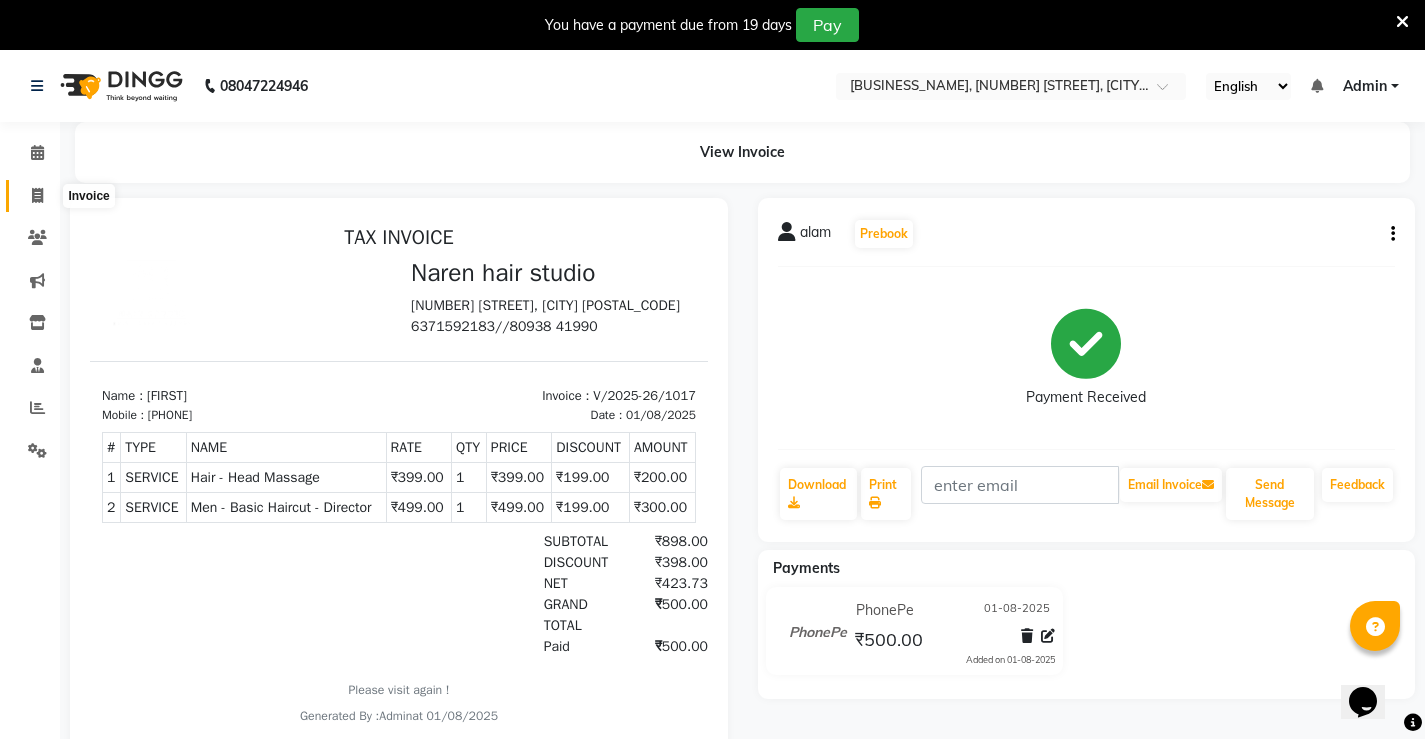 click 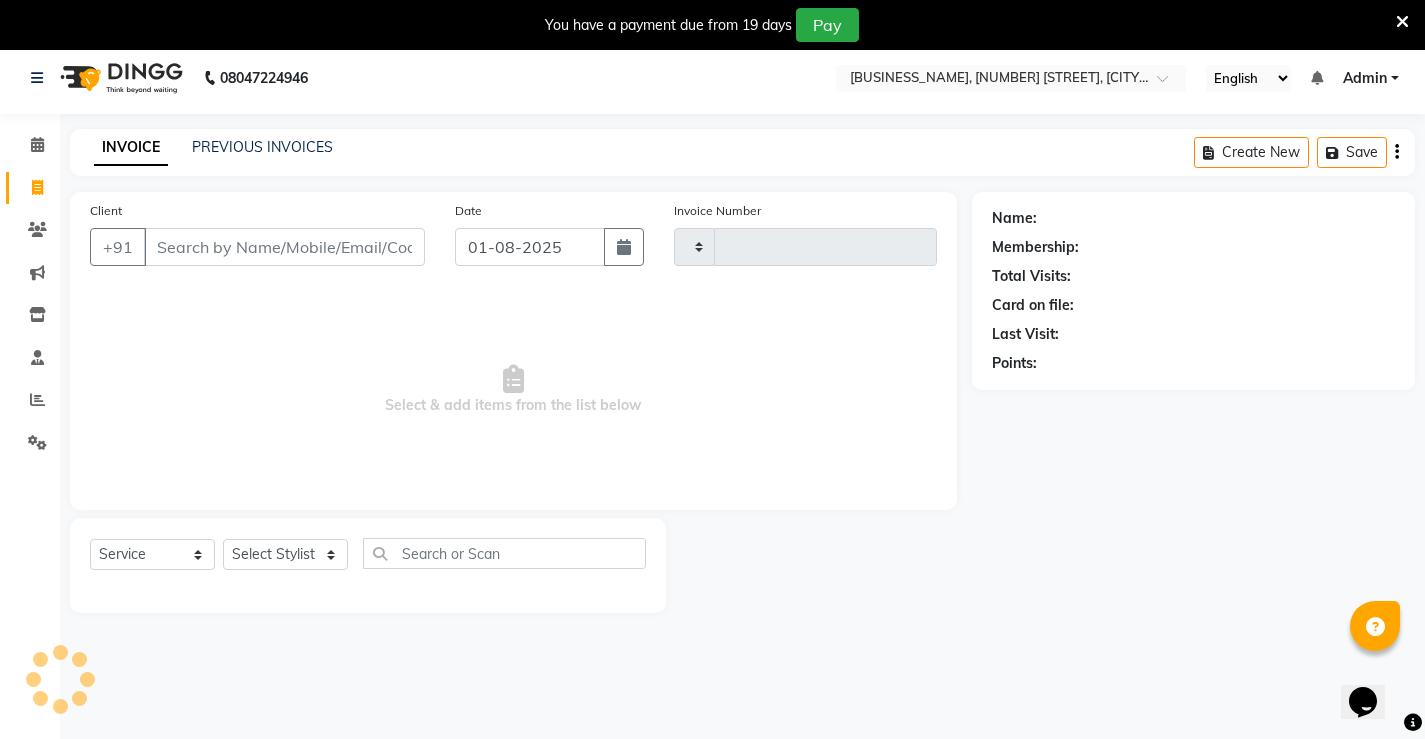 scroll, scrollTop: 50, scrollLeft: 0, axis: vertical 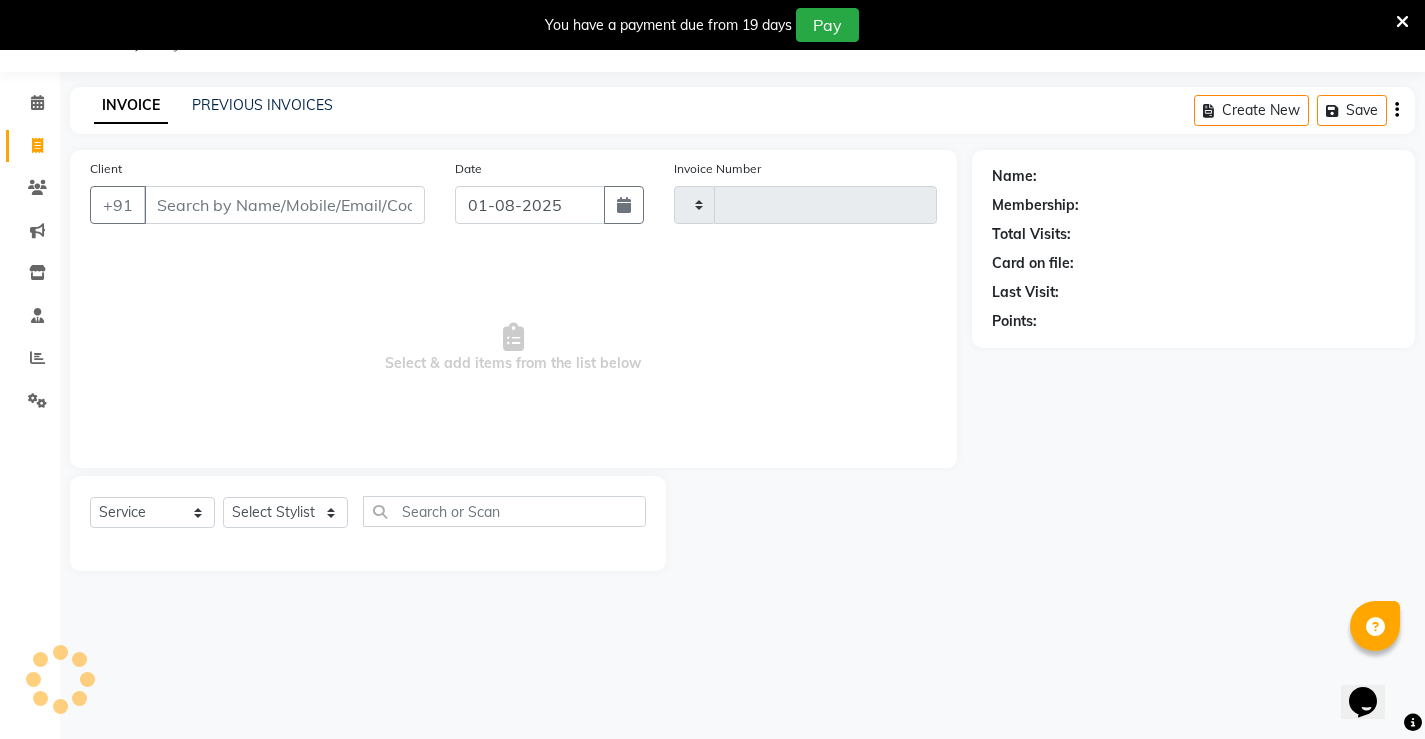 type on "1019" 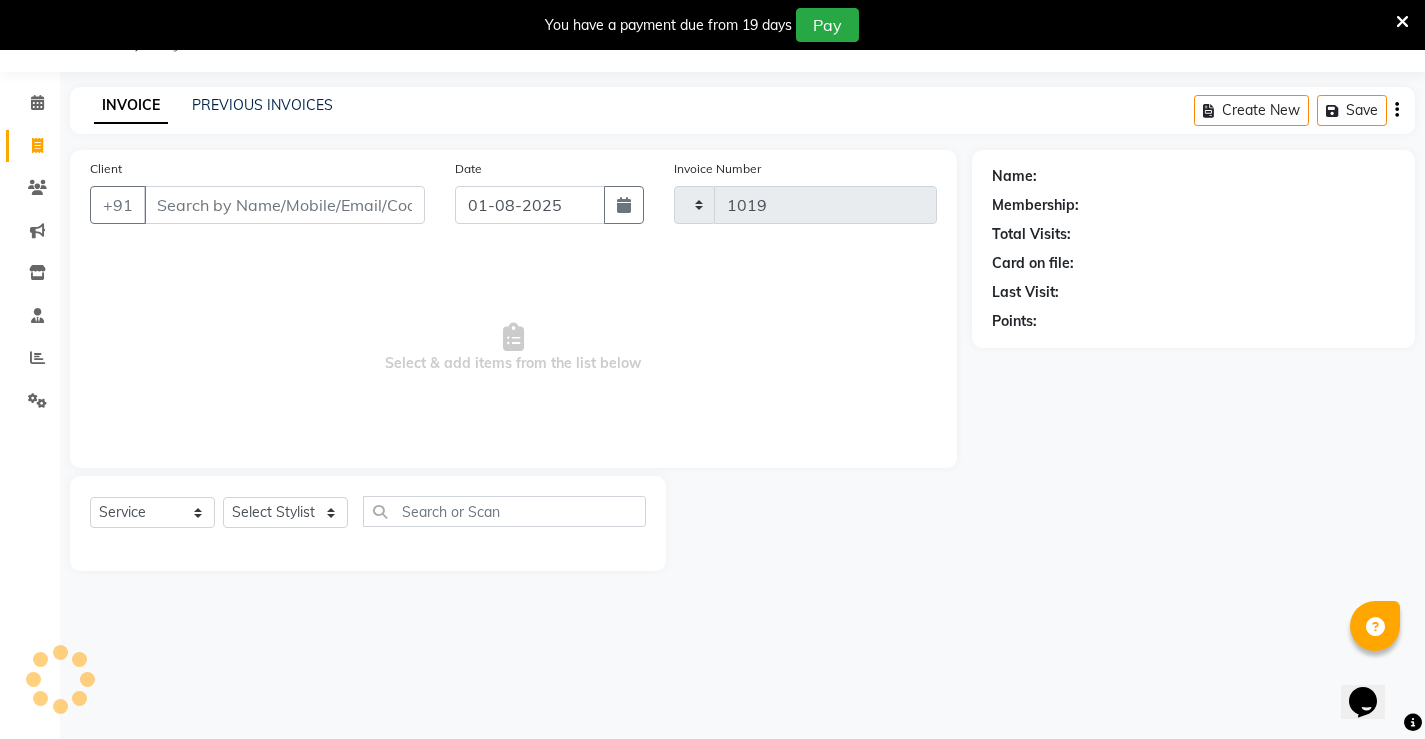 select on "7705" 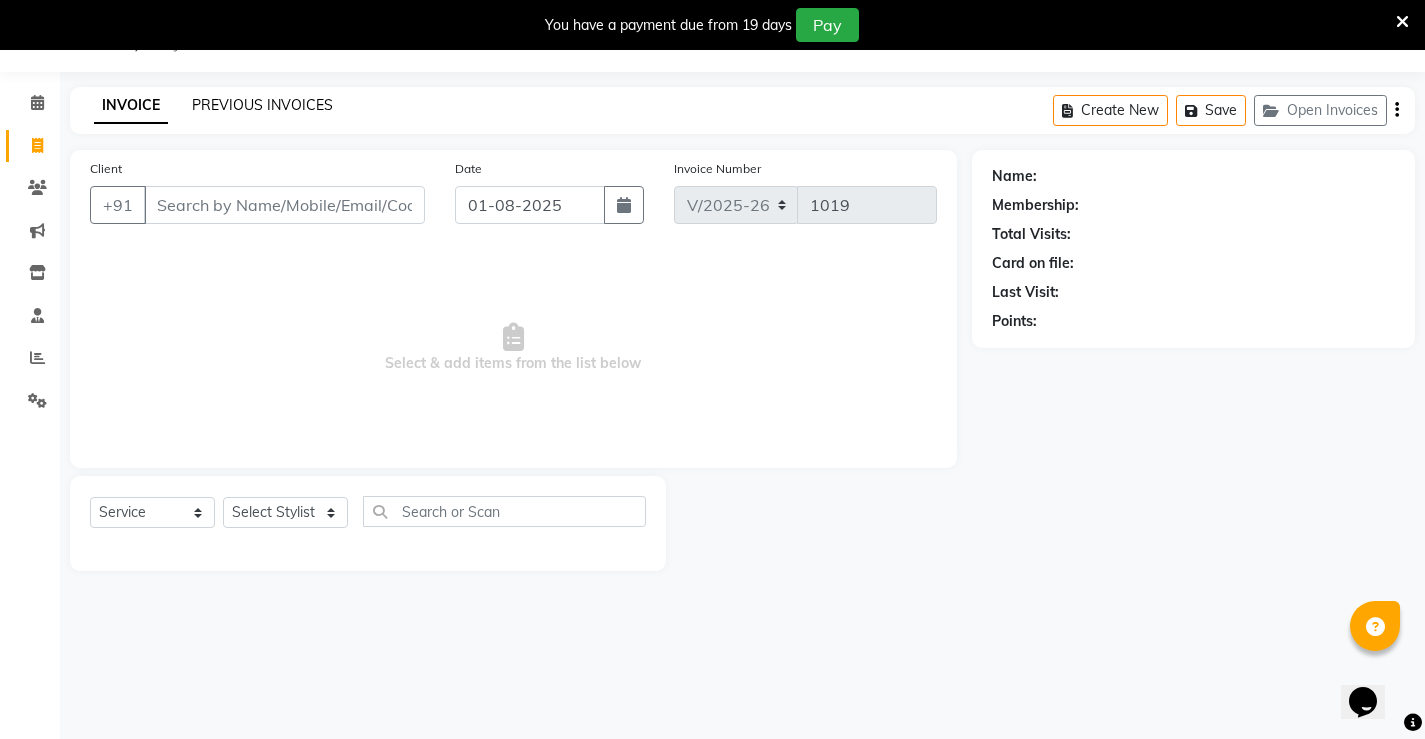 click on "PREVIOUS INVOICES" 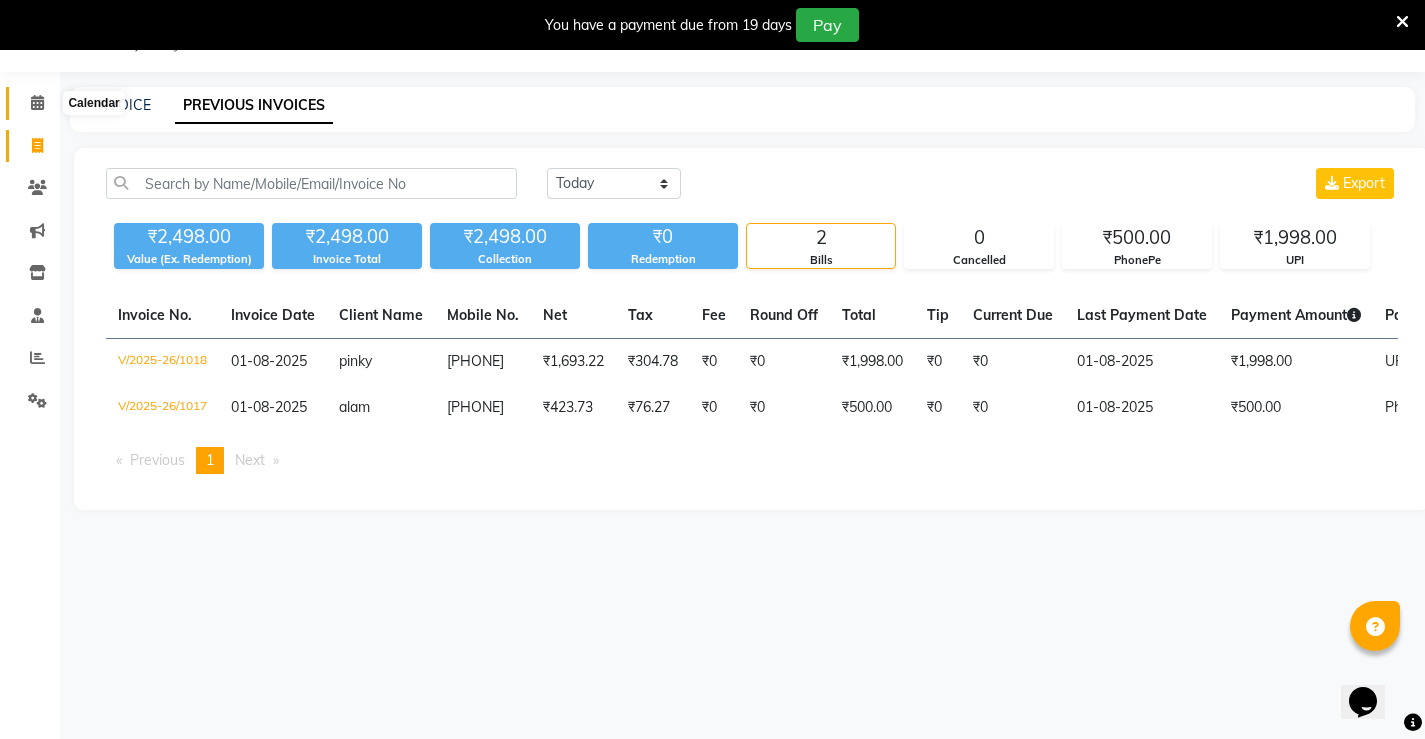 click 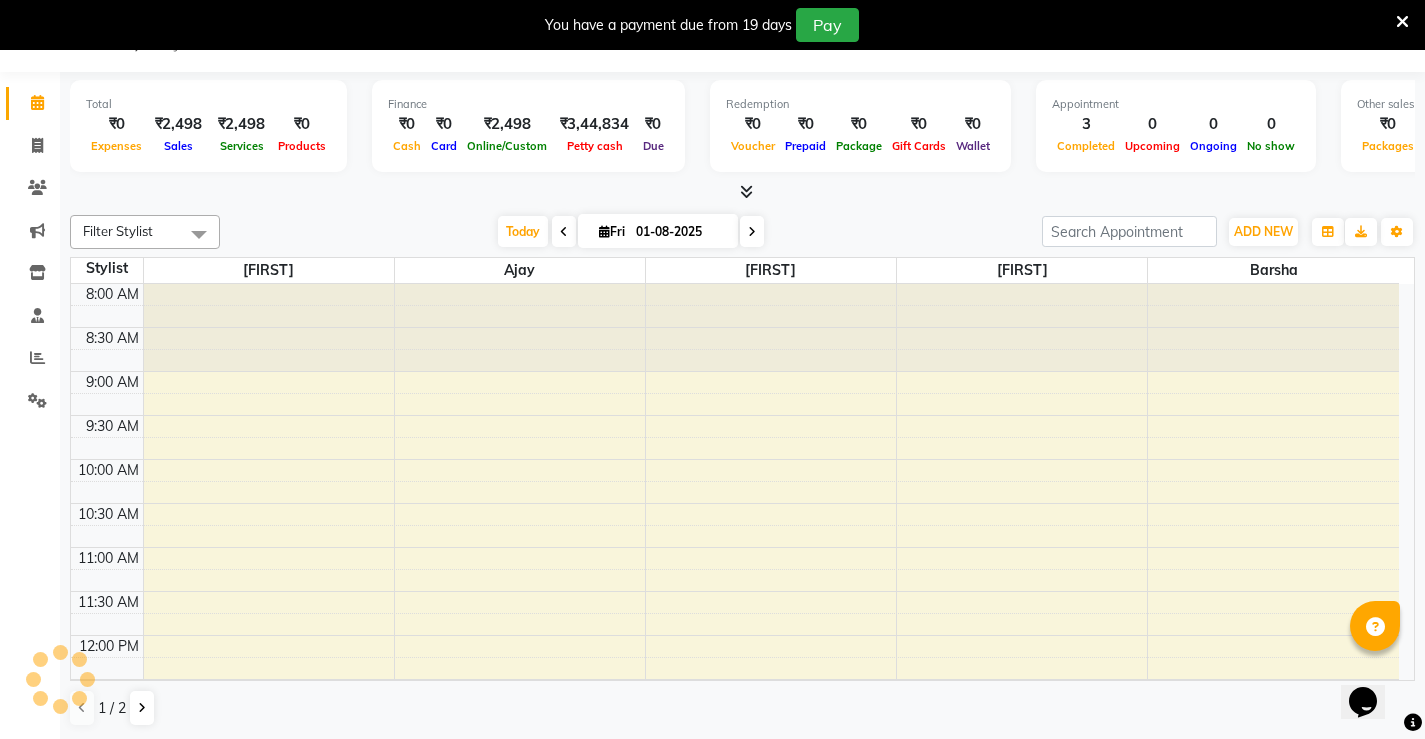 scroll, scrollTop: 353, scrollLeft: 0, axis: vertical 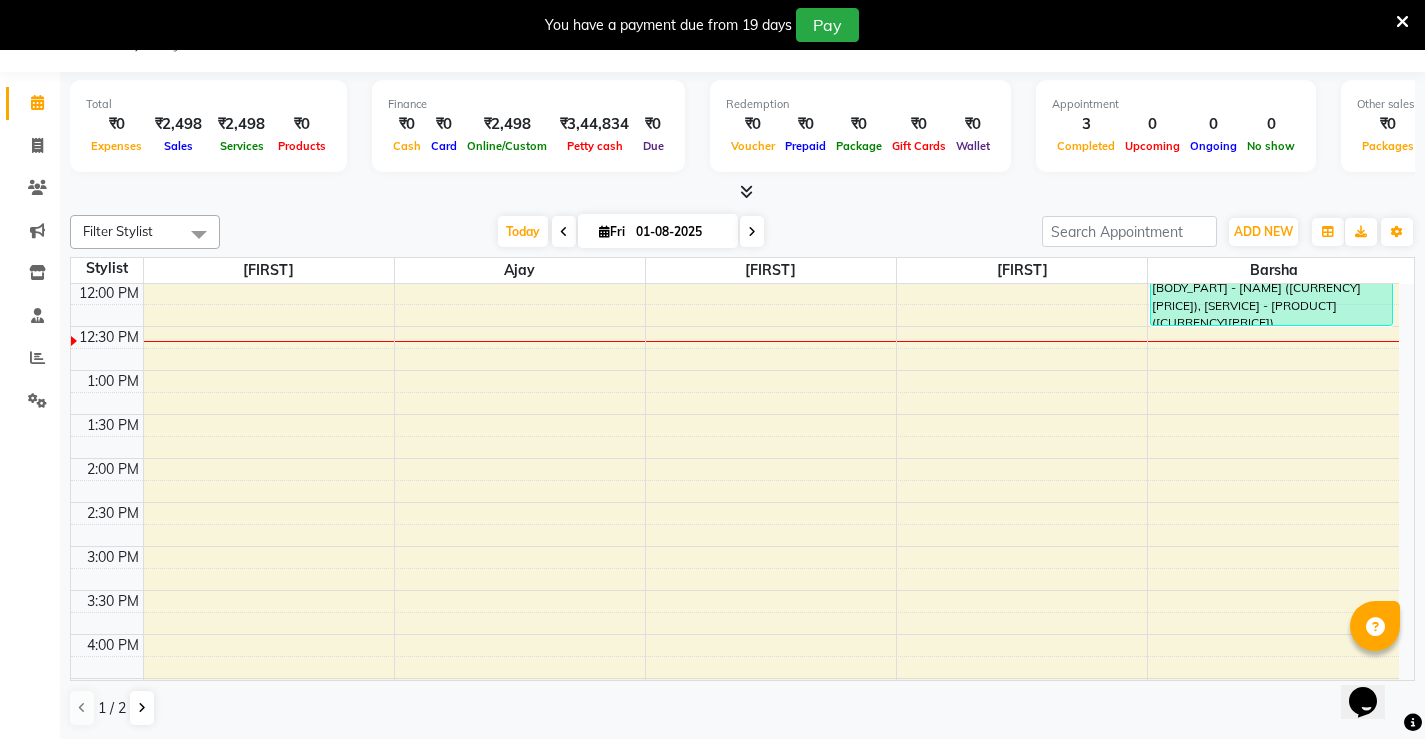 click at bounding box center [1402, 22] 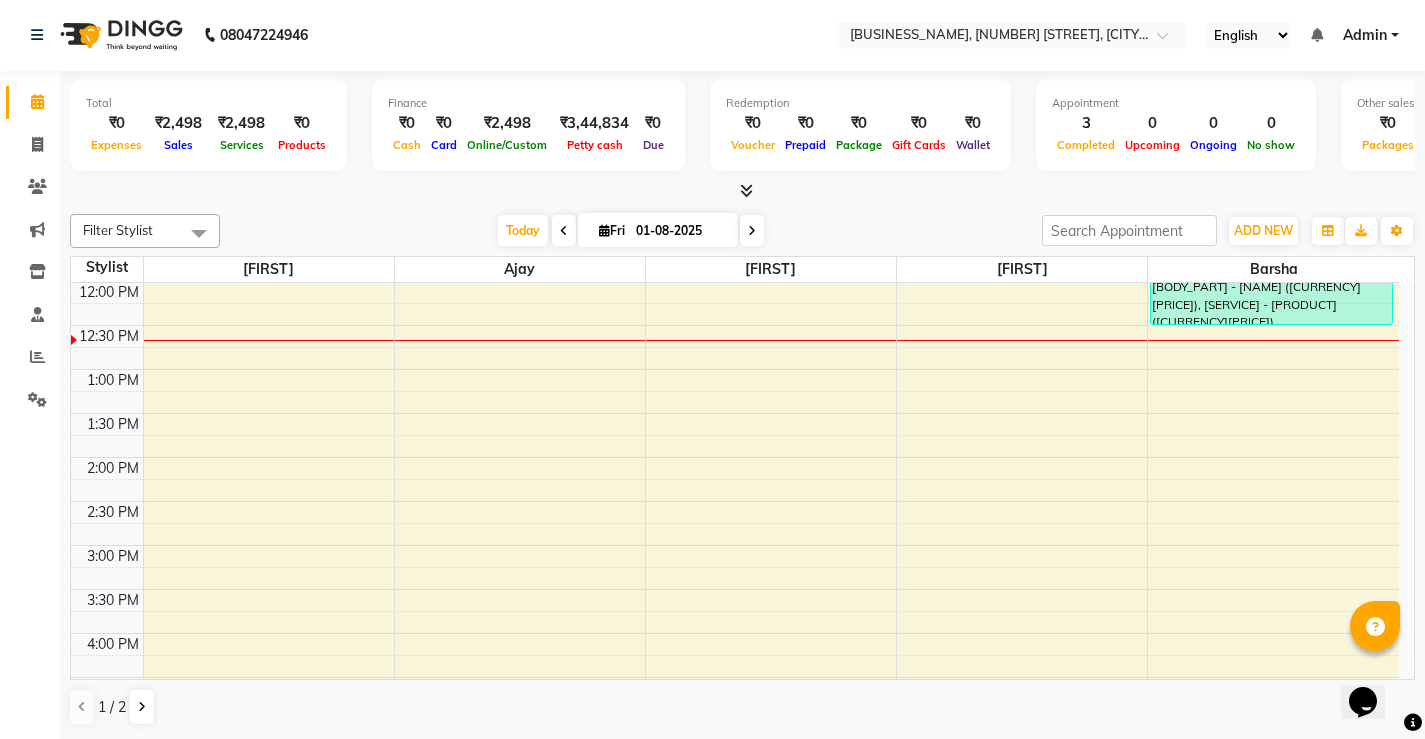 scroll, scrollTop: 1, scrollLeft: 0, axis: vertical 